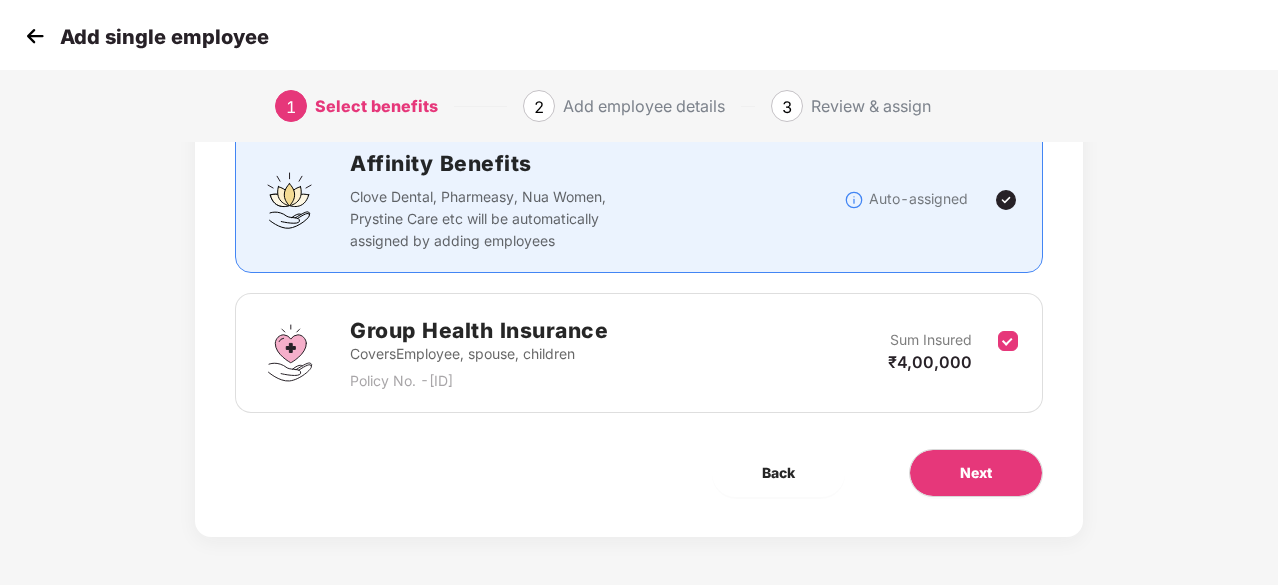 scroll, scrollTop: 152, scrollLeft: 0, axis: vertical 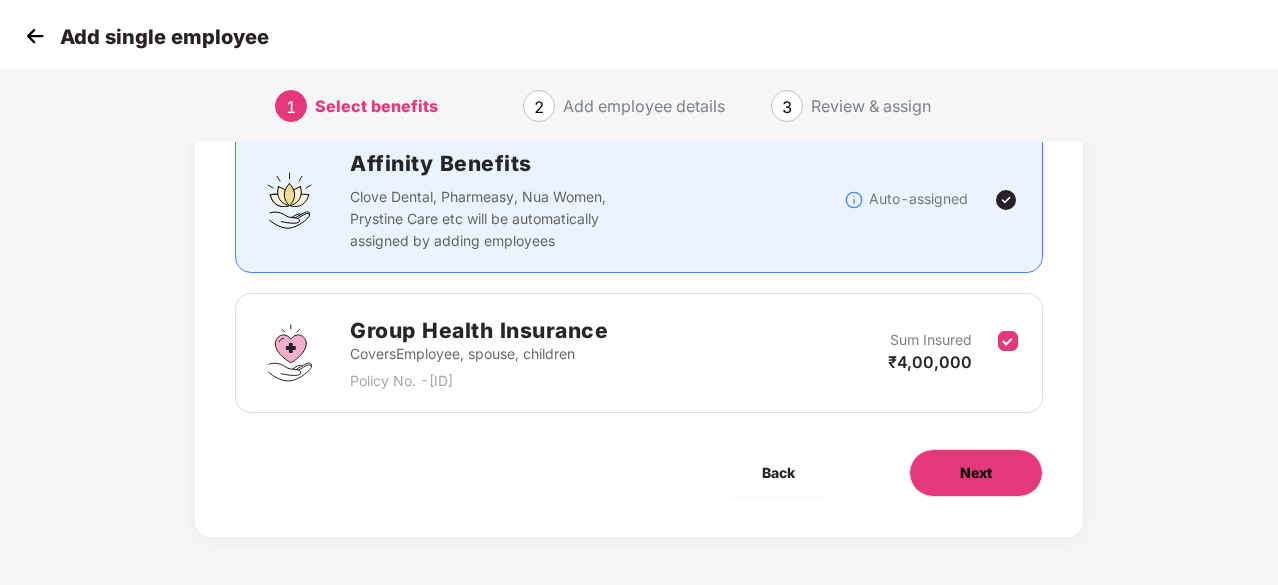 click on "Next" at bounding box center [976, 473] 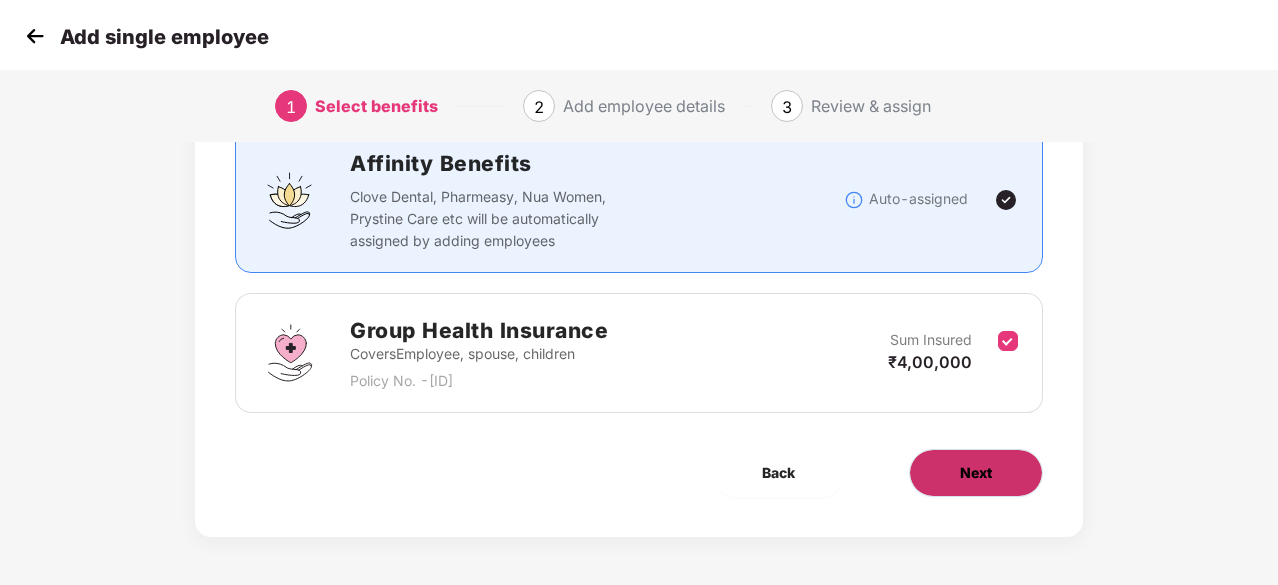 scroll, scrollTop: 0, scrollLeft: 0, axis: both 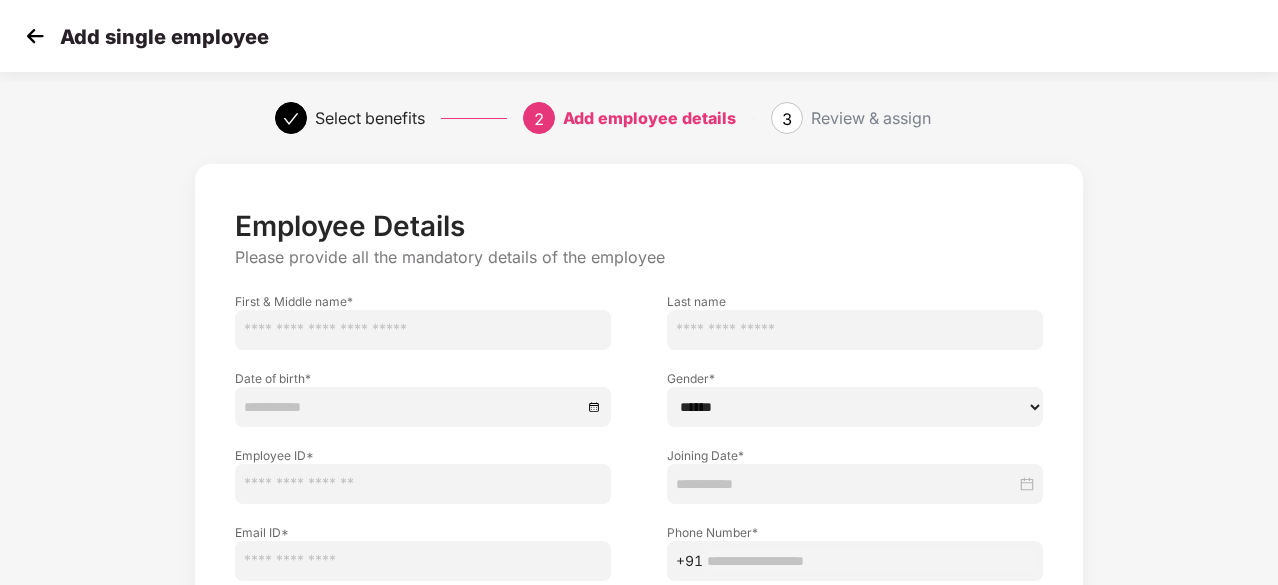click at bounding box center [423, 330] 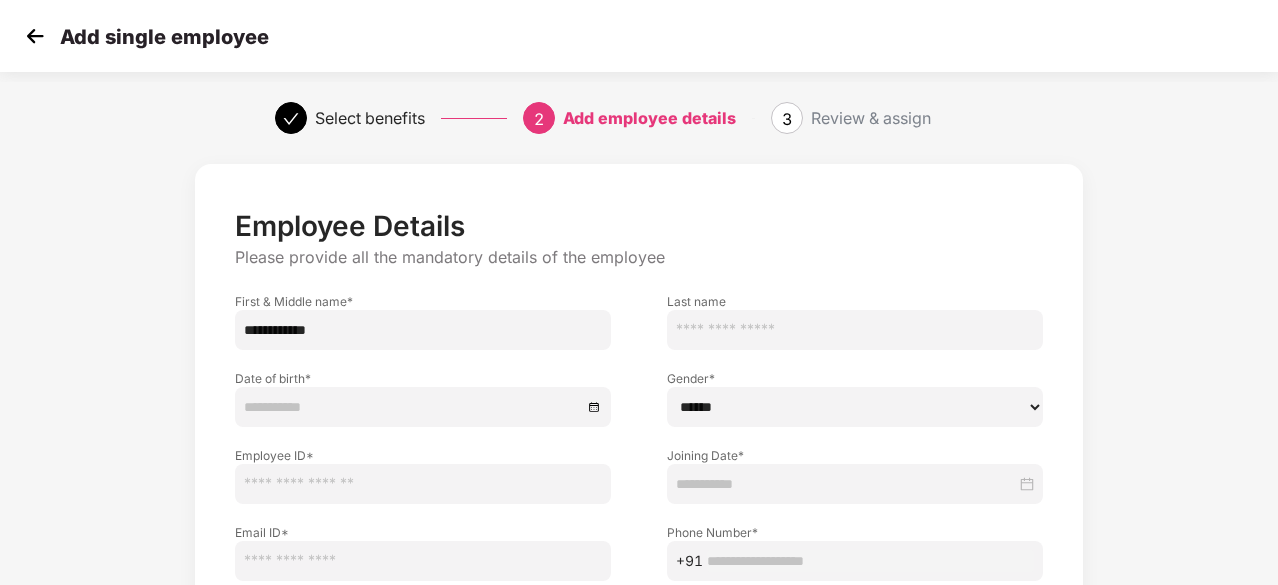 type on "**********" 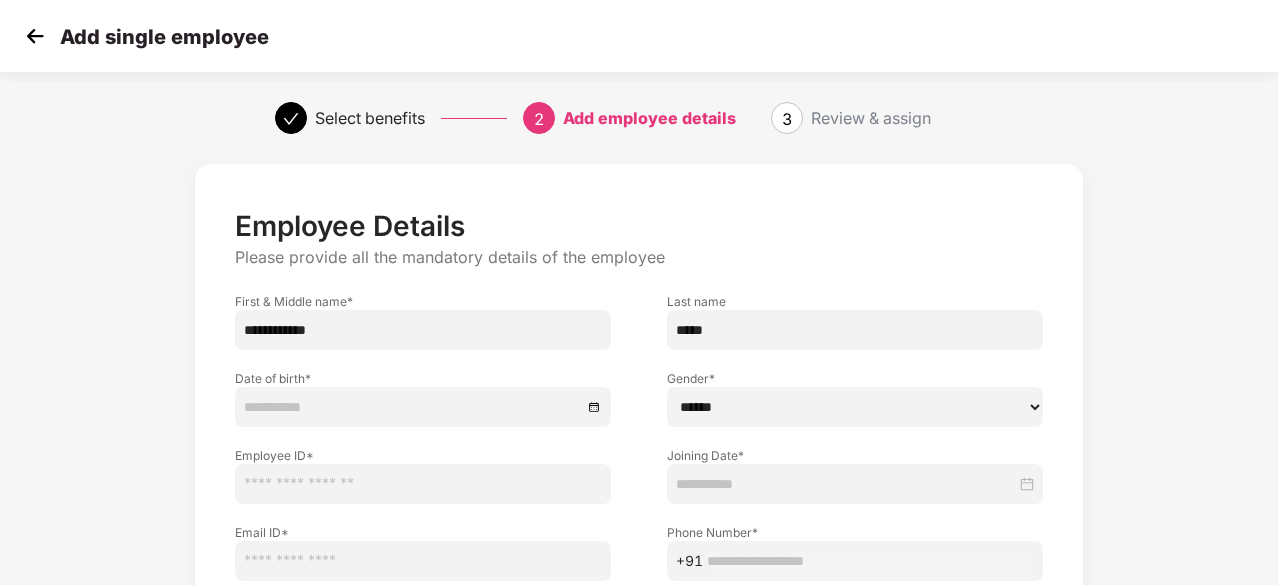 type on "*****" 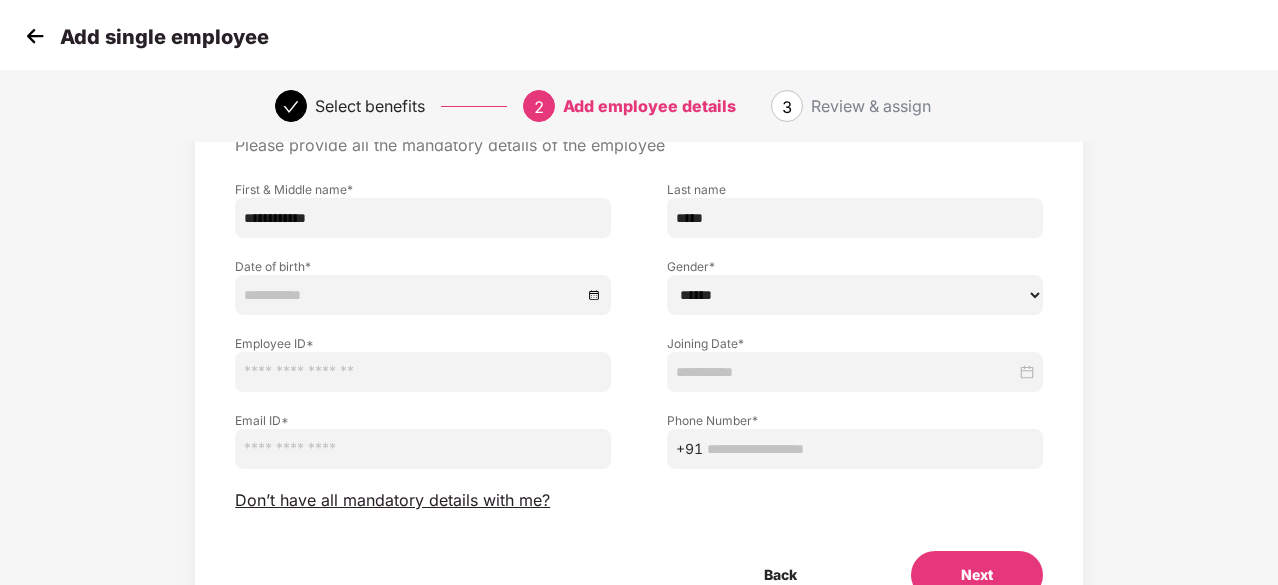 scroll, scrollTop: 130, scrollLeft: 0, axis: vertical 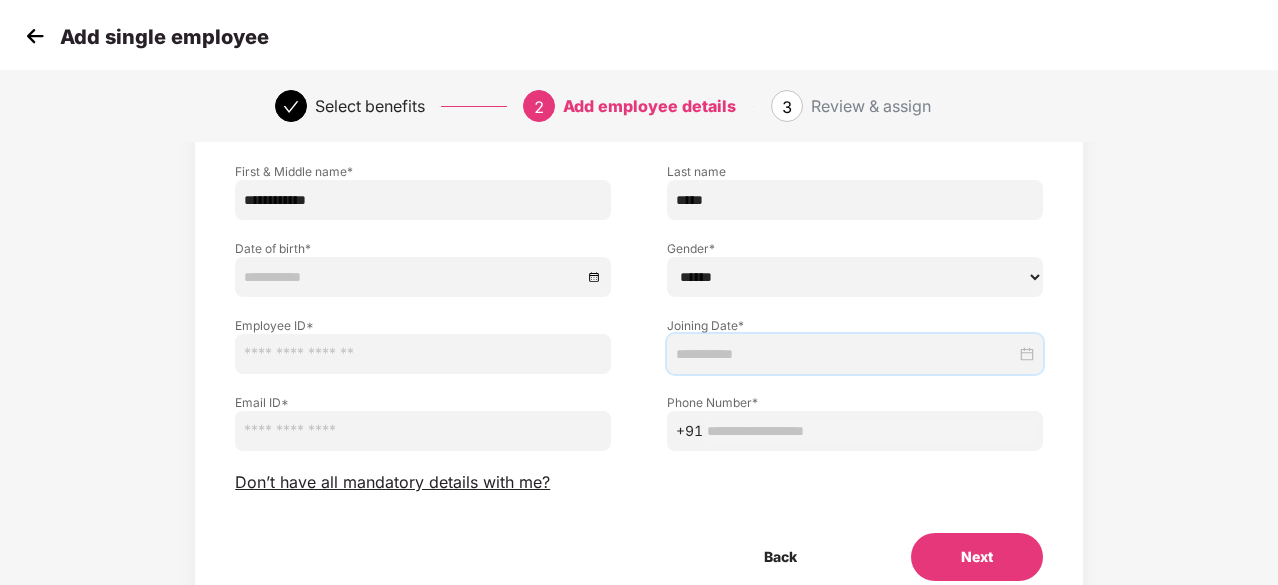 click at bounding box center (846, 354) 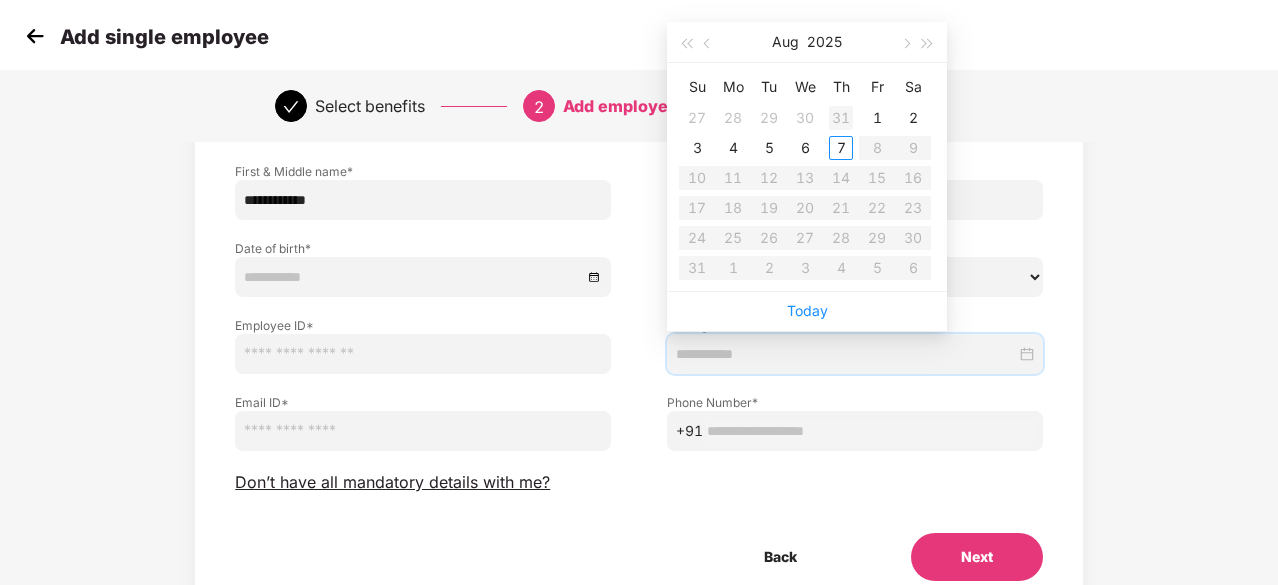 type on "**********" 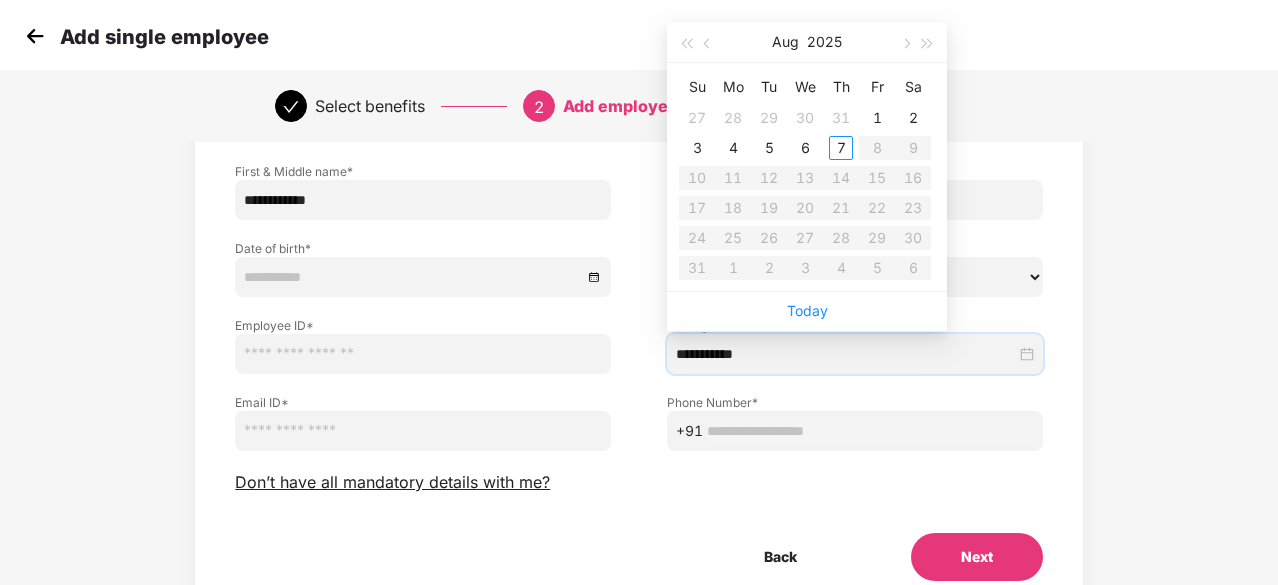 type 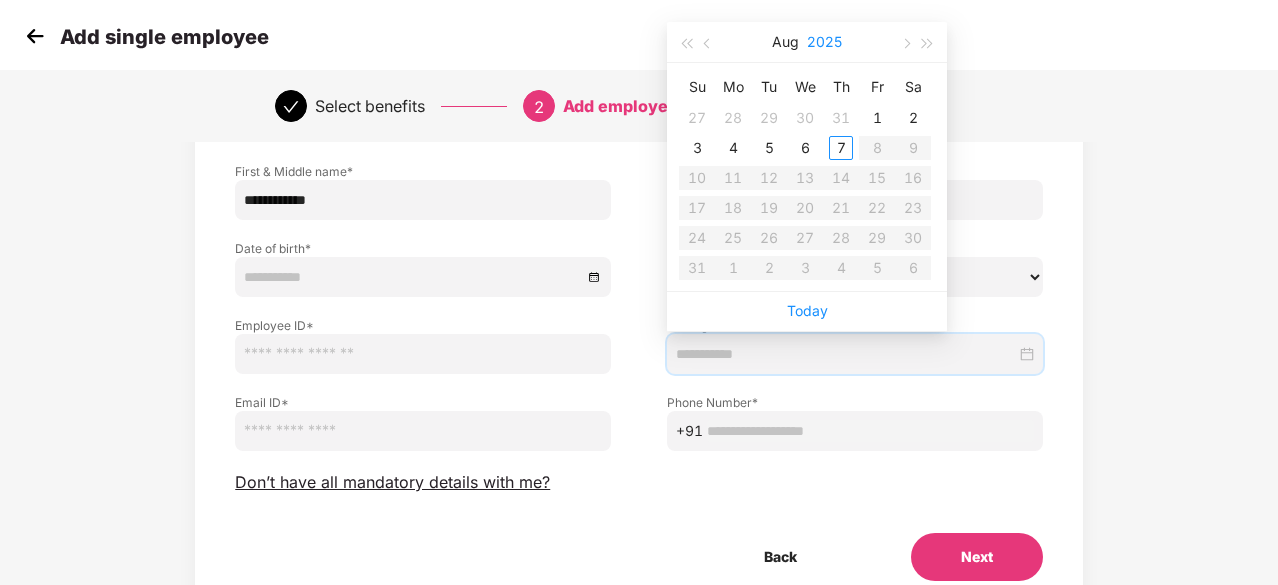 click on "2025" at bounding box center (824, 42) 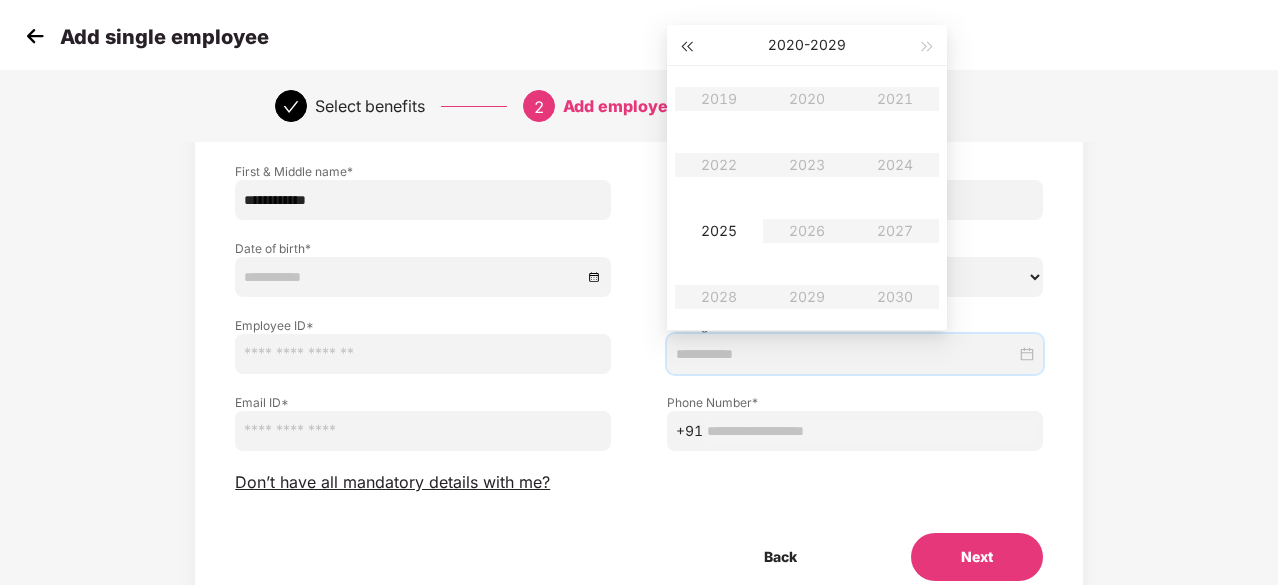 click at bounding box center [686, 47] 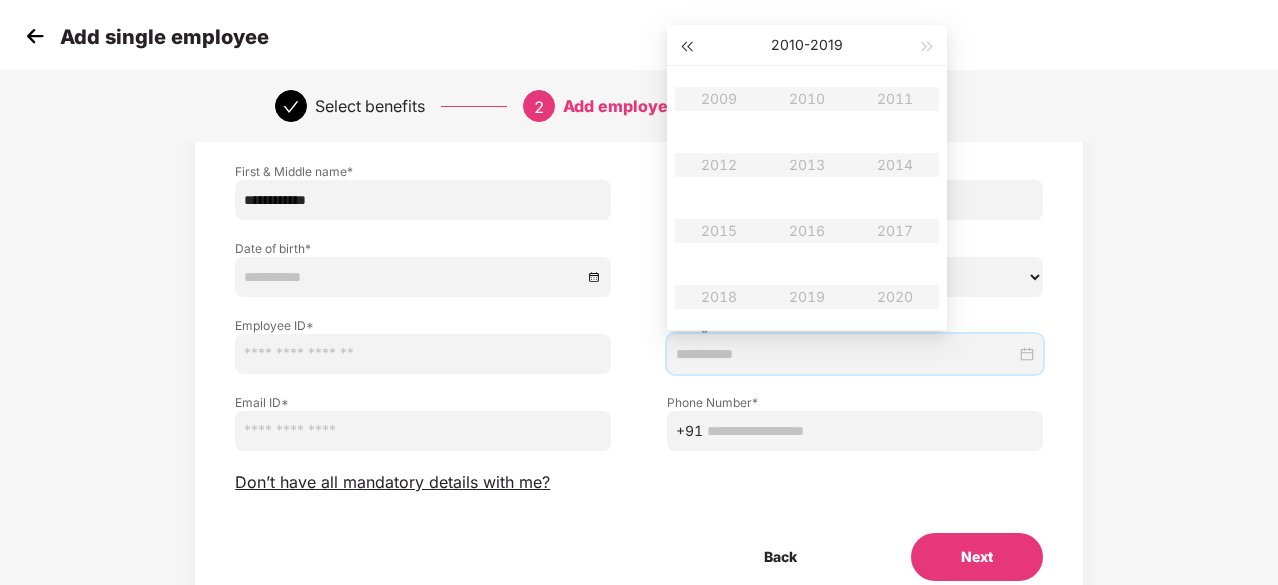 click at bounding box center [686, 47] 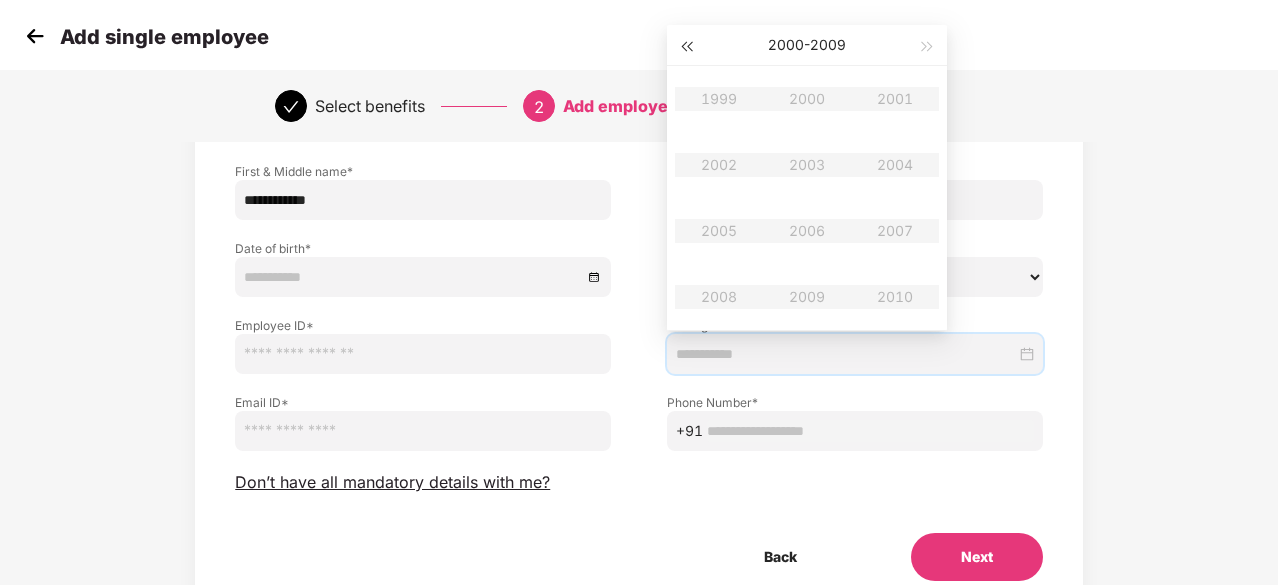 click at bounding box center [686, 47] 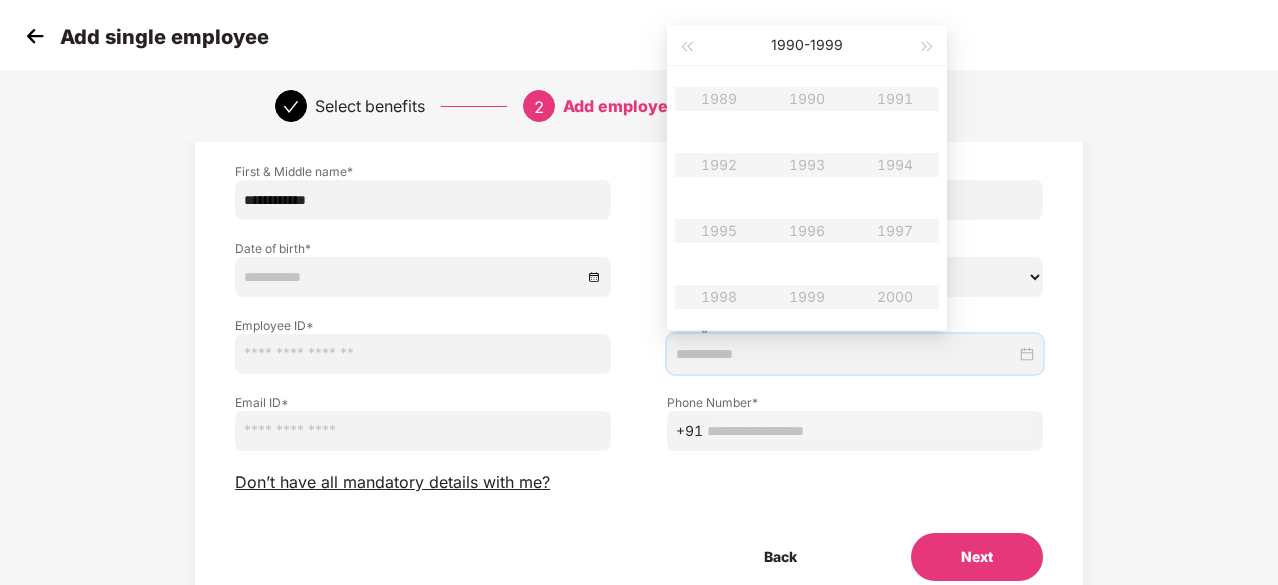 click on "[YEAR] [YEAR] [YEAR] [YEAR] [YEAR] [YEAR] [YEAR] [YEAR] [YEAR] [YEAR] [YEAR]" at bounding box center [807, 198] 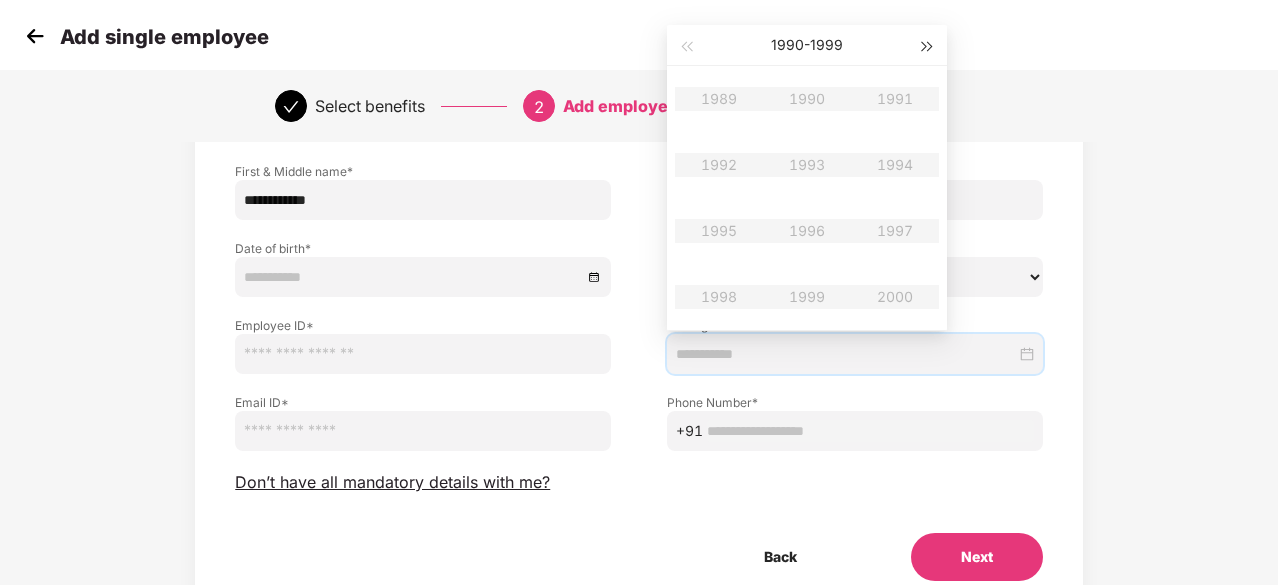 click at bounding box center [928, 47] 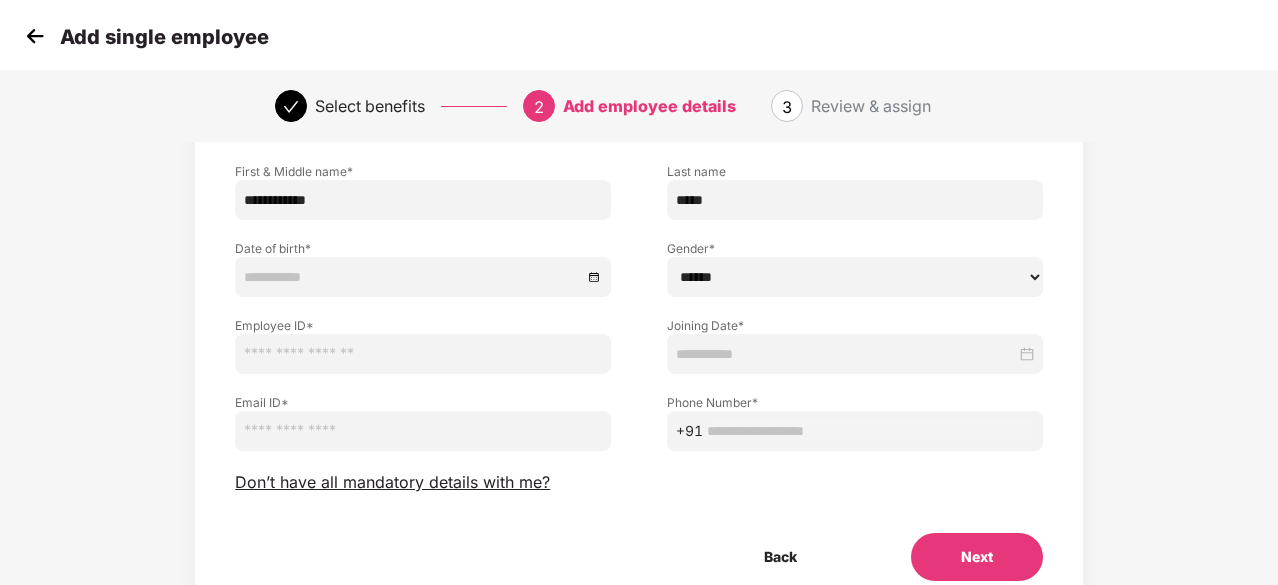 click at bounding box center (423, 277) 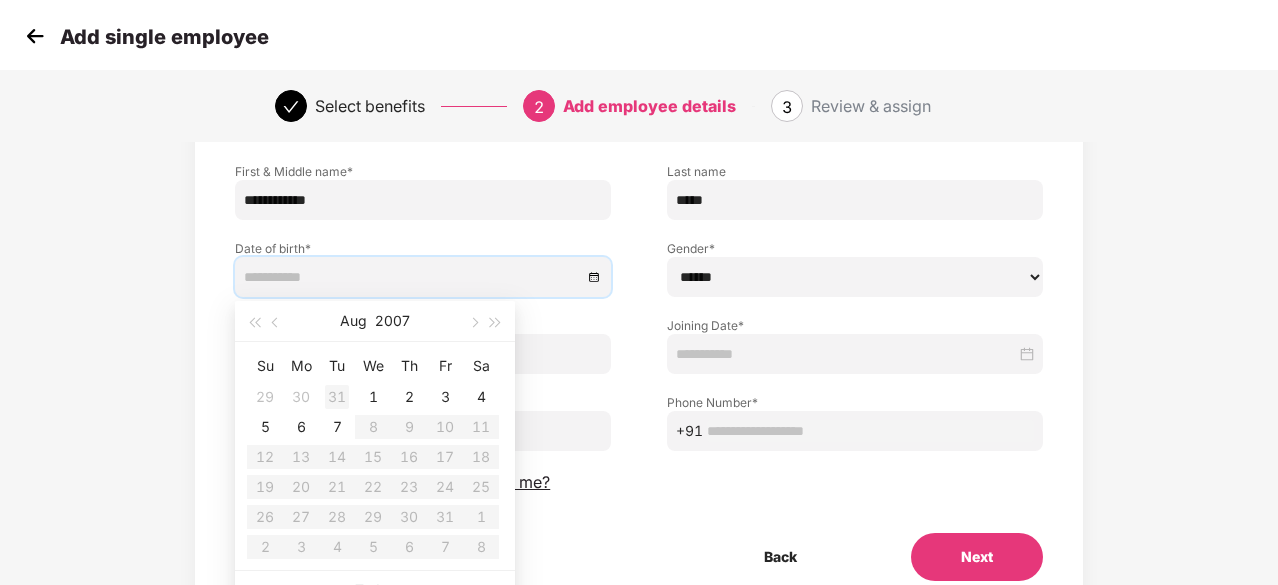 type on "**********" 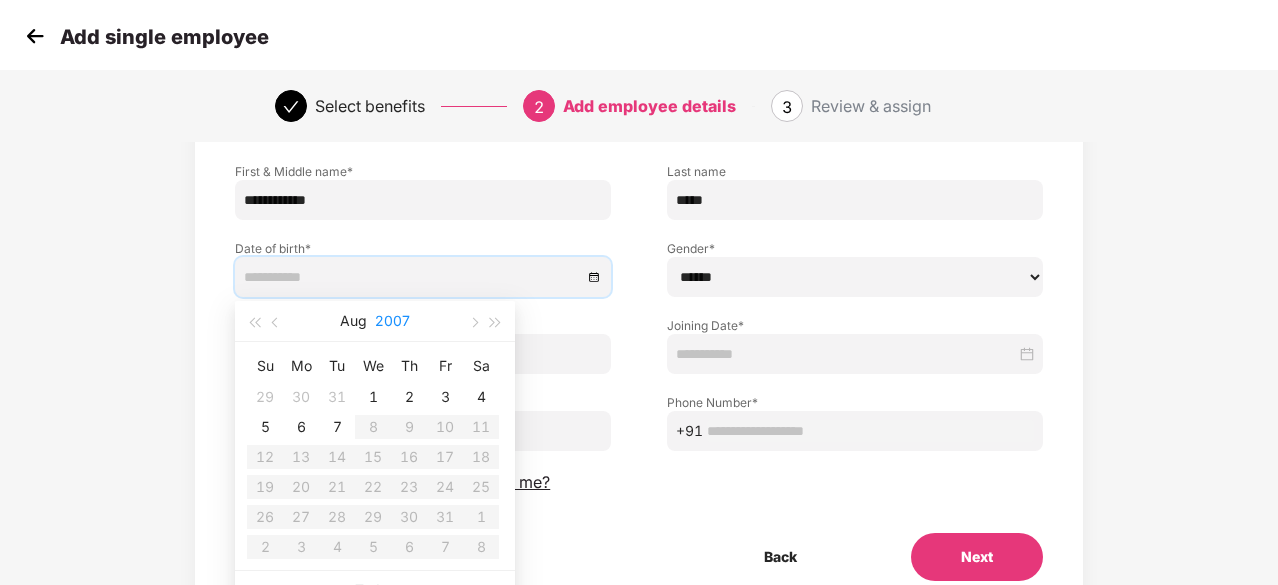 click on "2007" at bounding box center (392, 321) 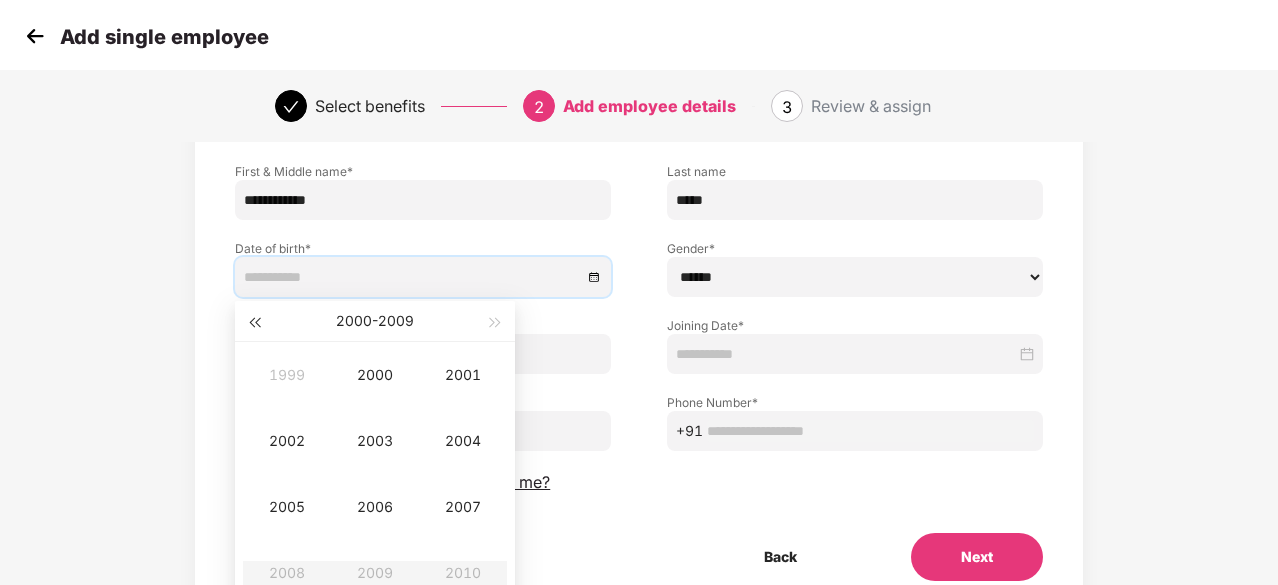 click at bounding box center [254, 323] 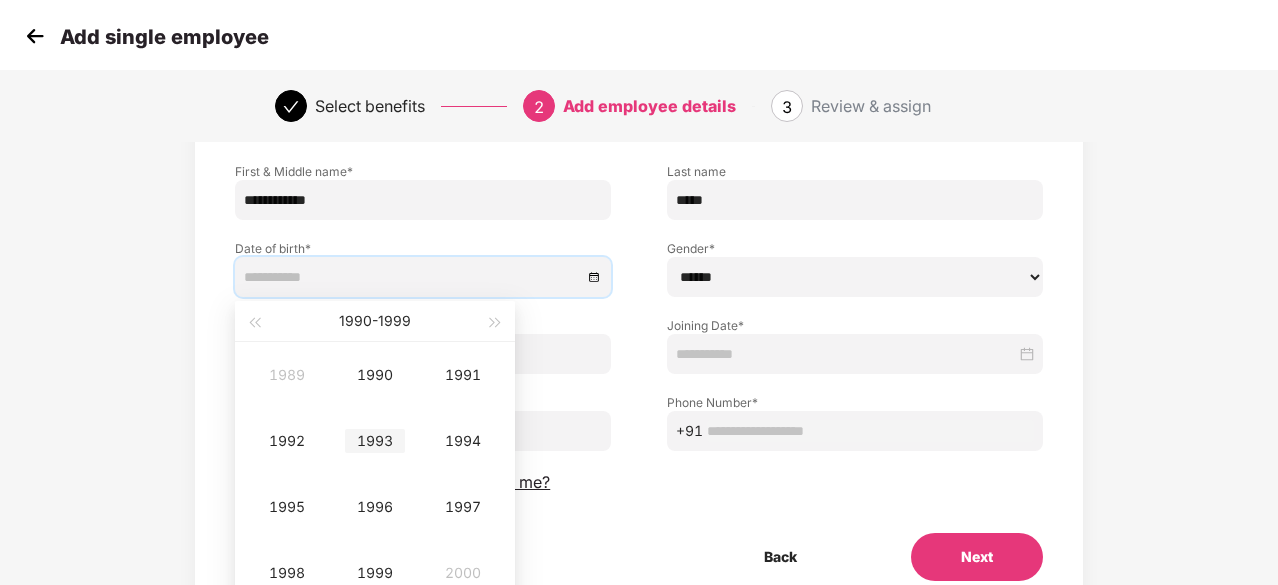 type on "**********" 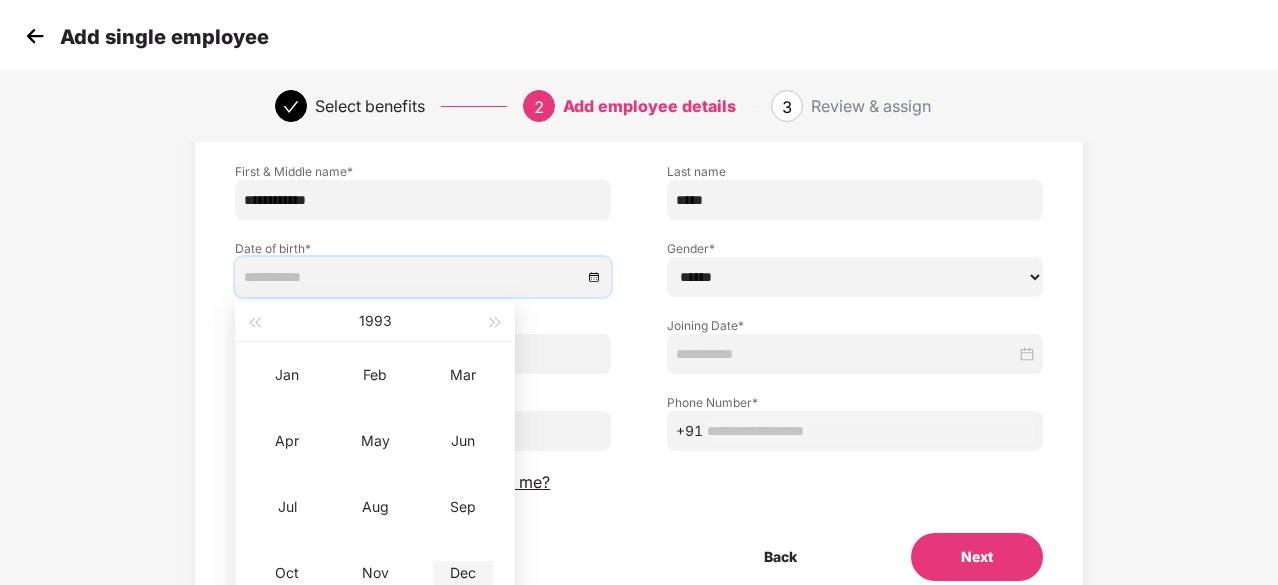 type on "**********" 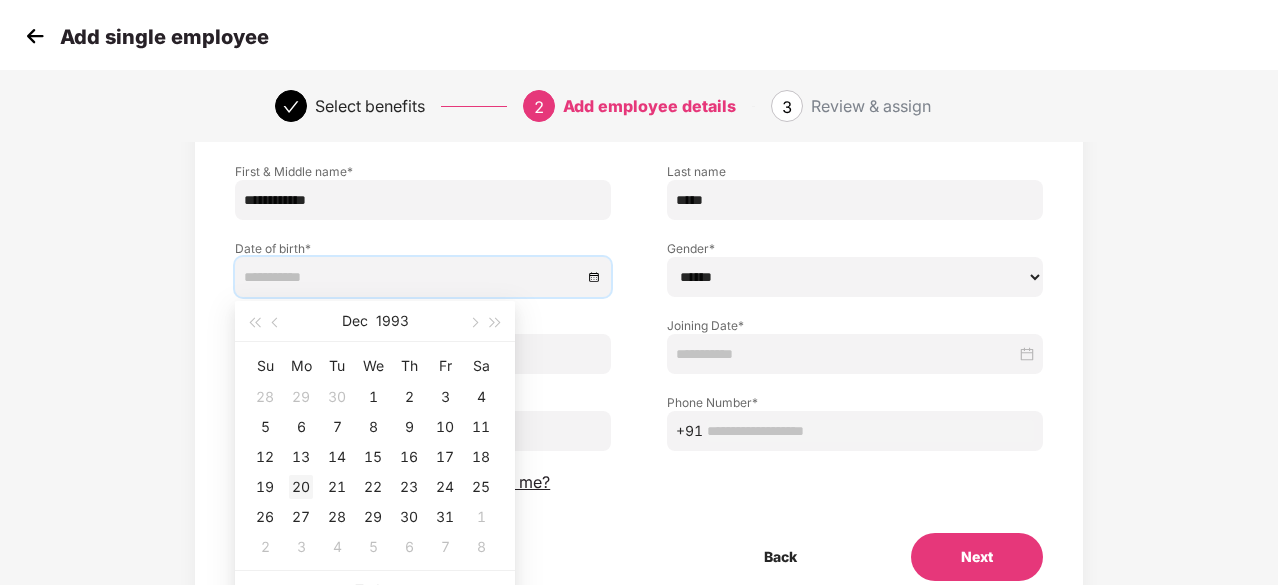 type on "**********" 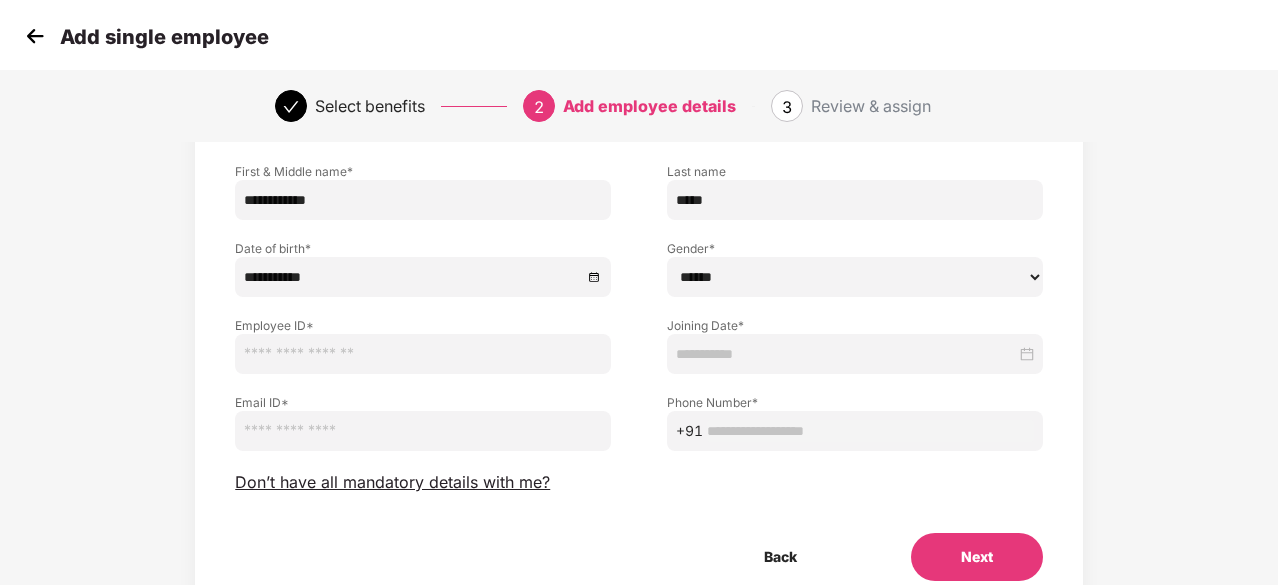 click on "****** **** ******" at bounding box center [855, 277] 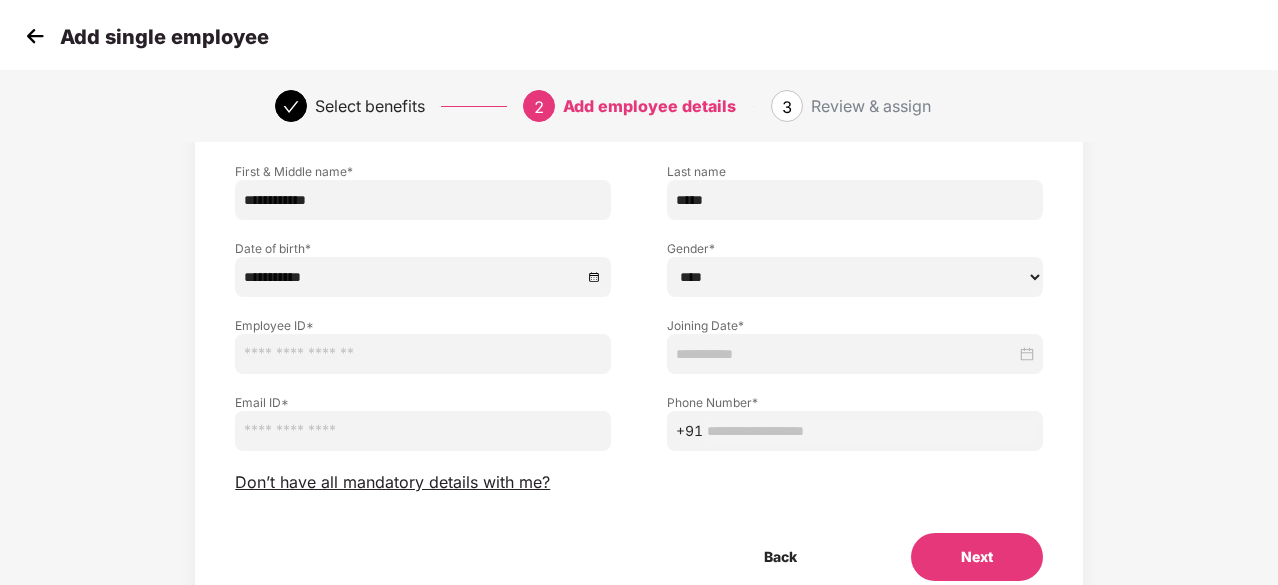 click on "****** **** ******" at bounding box center [855, 277] 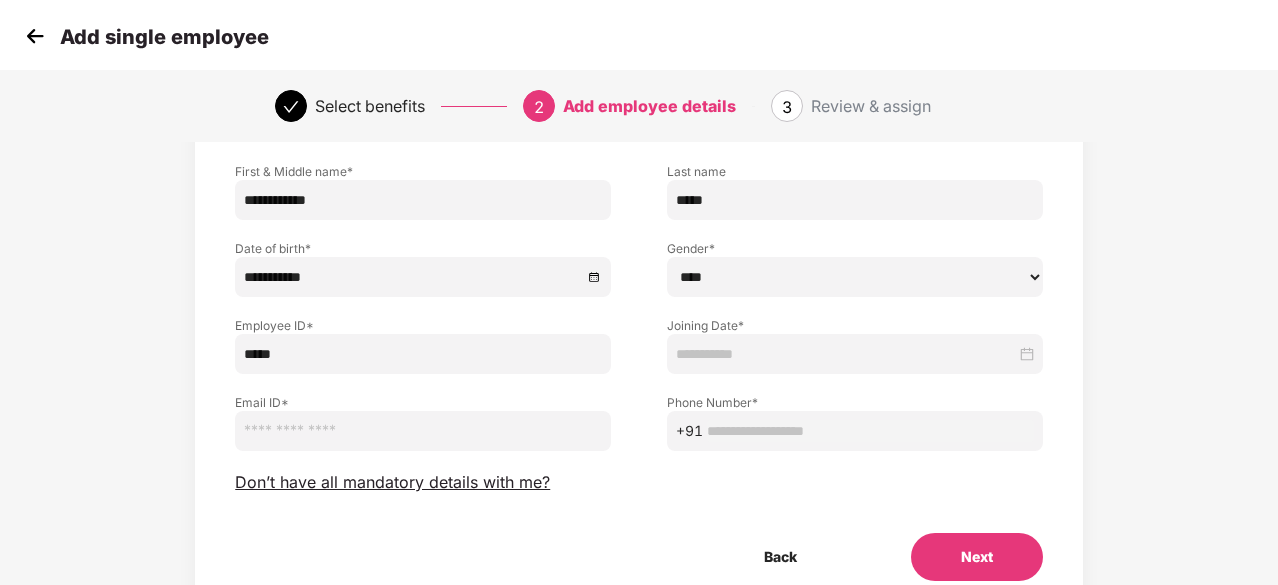 type on "*****" 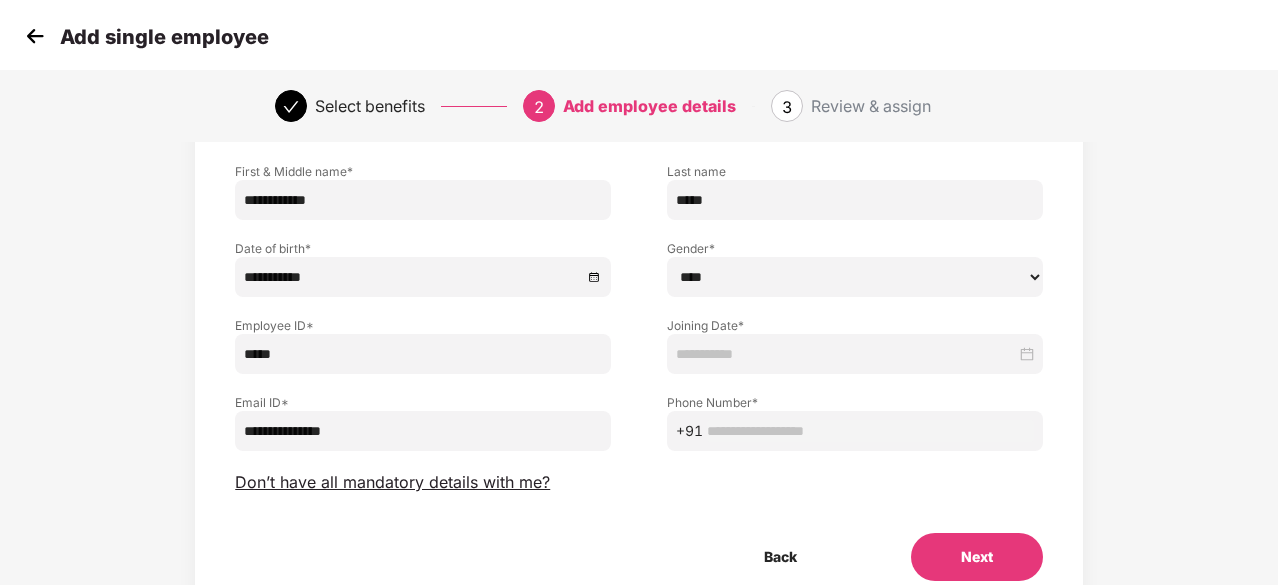 type on "**********" 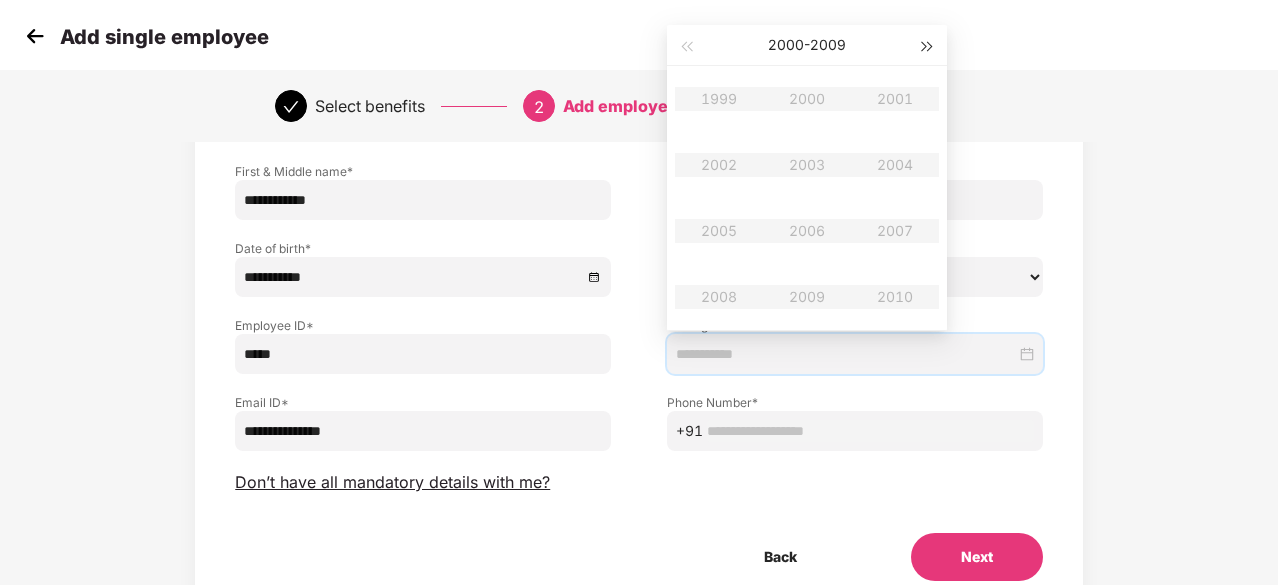 click at bounding box center (928, 45) 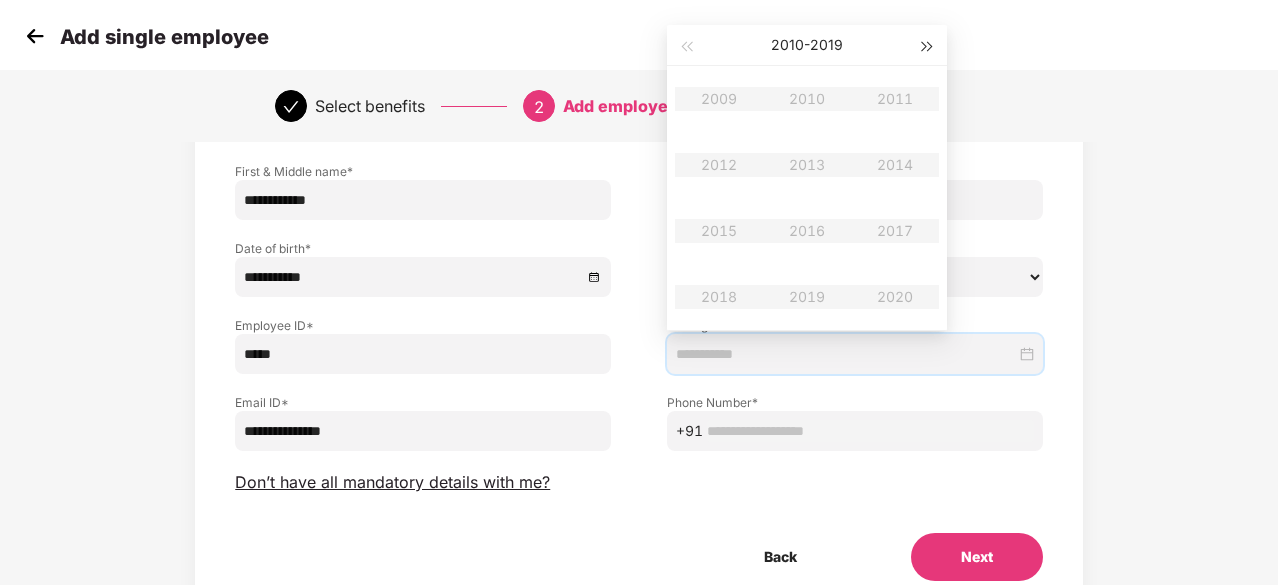 click at bounding box center (928, 45) 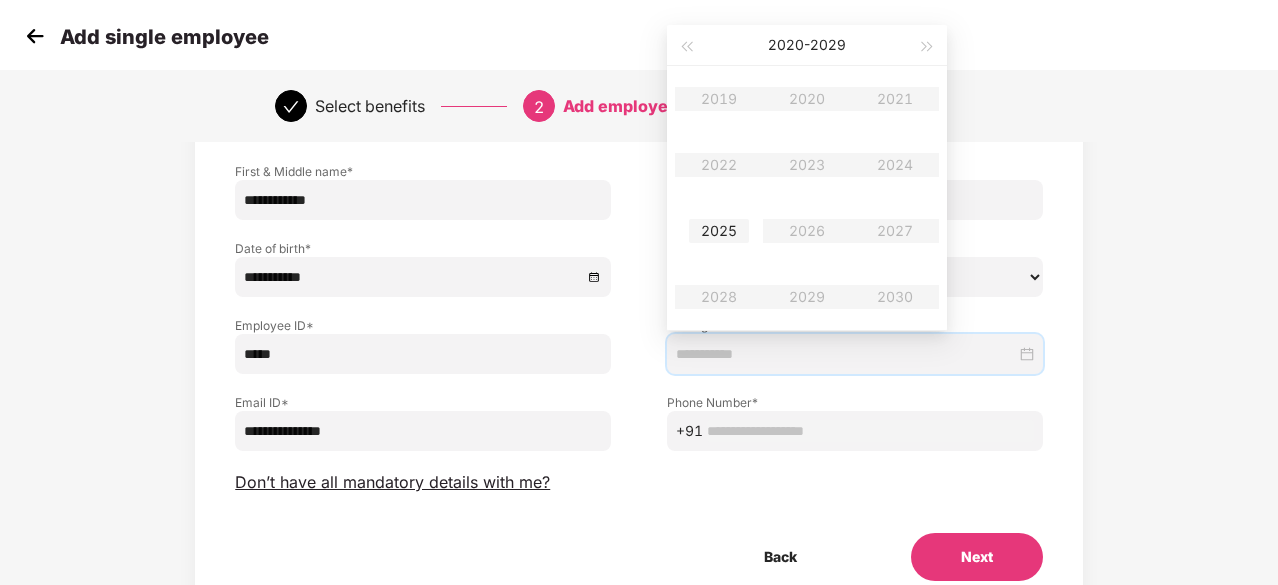 type on "**********" 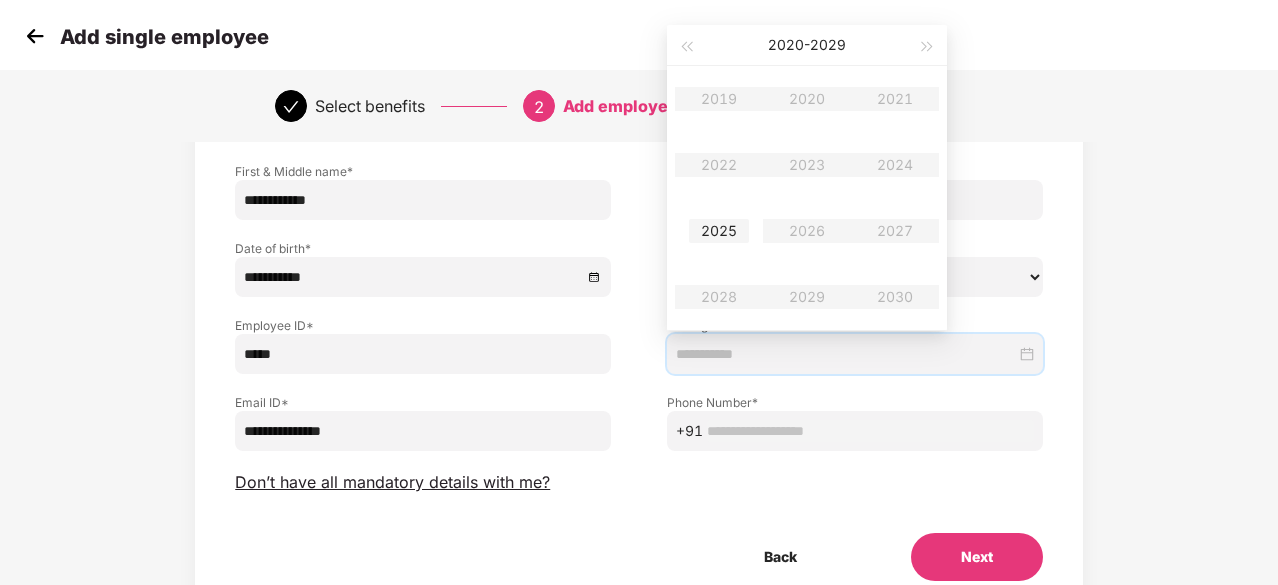 click on "2025" at bounding box center (719, 231) 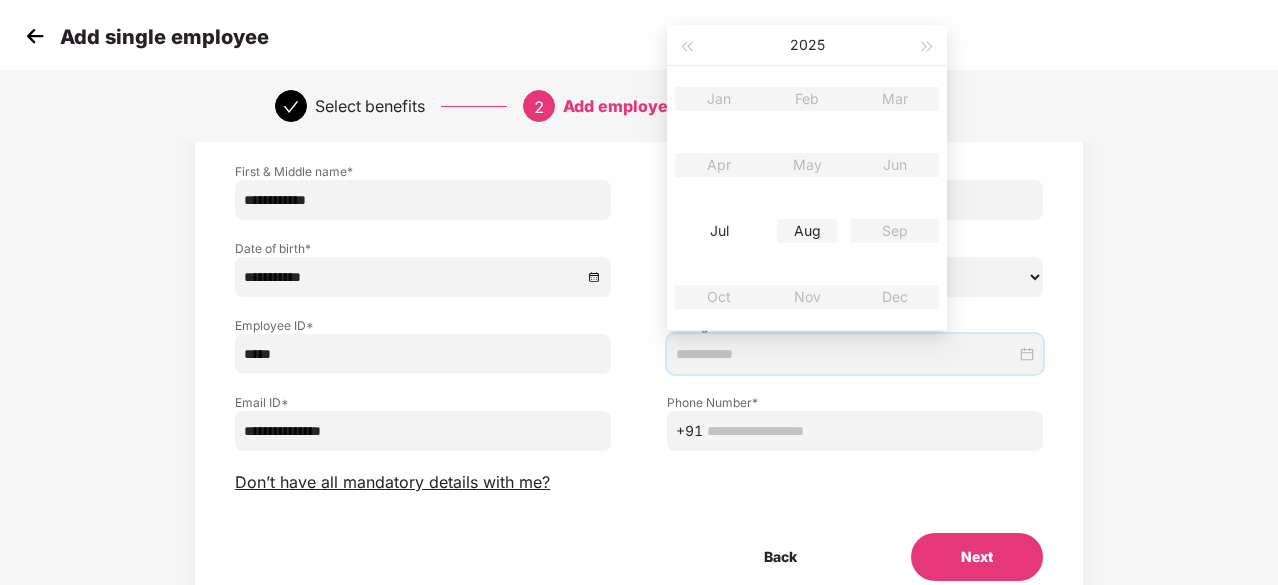 type on "**********" 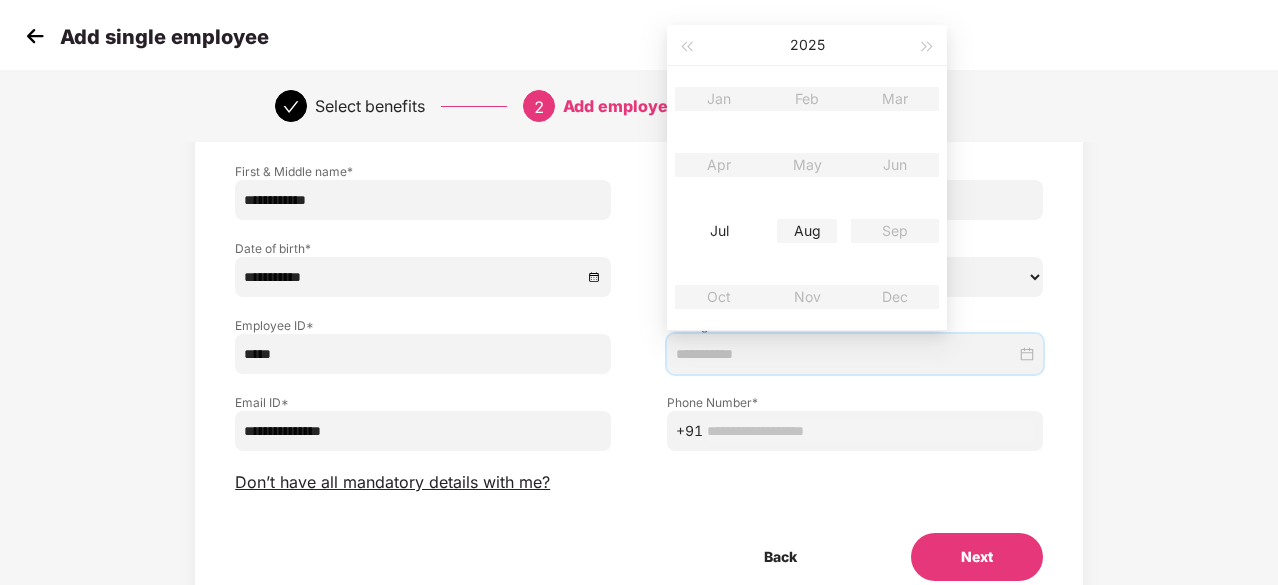 click on "Aug" at bounding box center [807, 231] 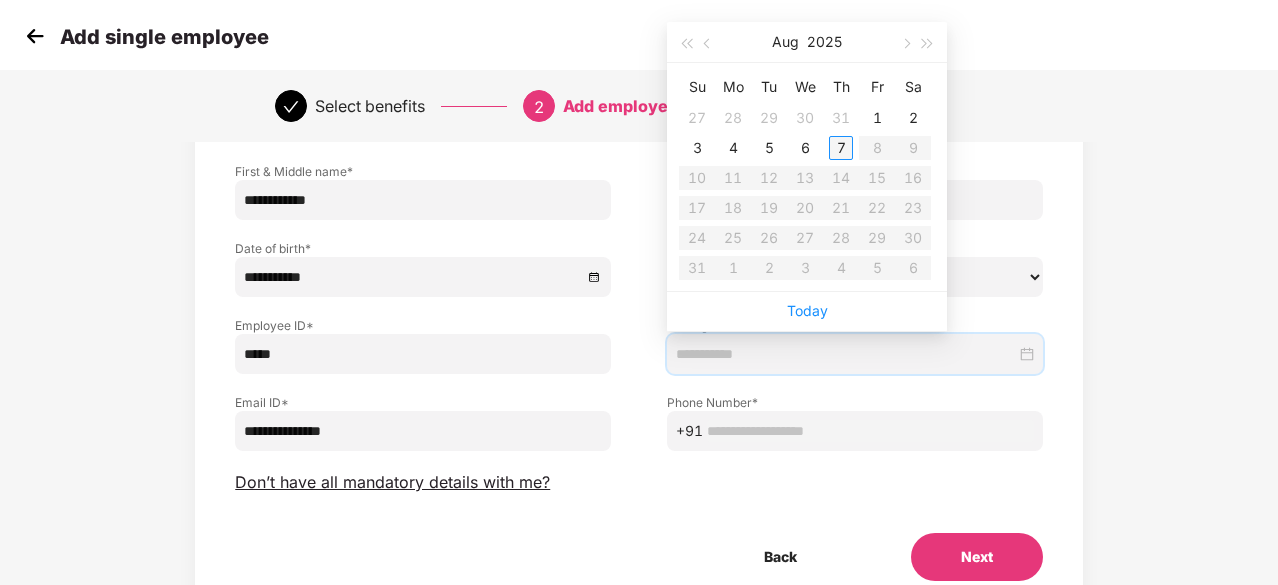 type on "**********" 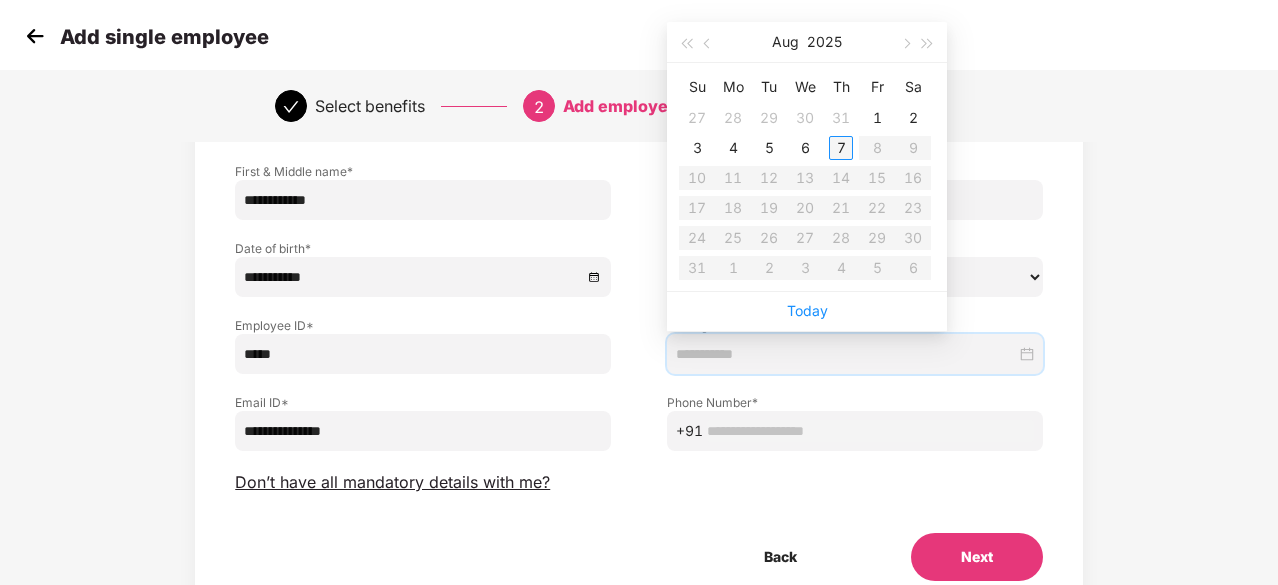 click on "7" at bounding box center [841, 148] 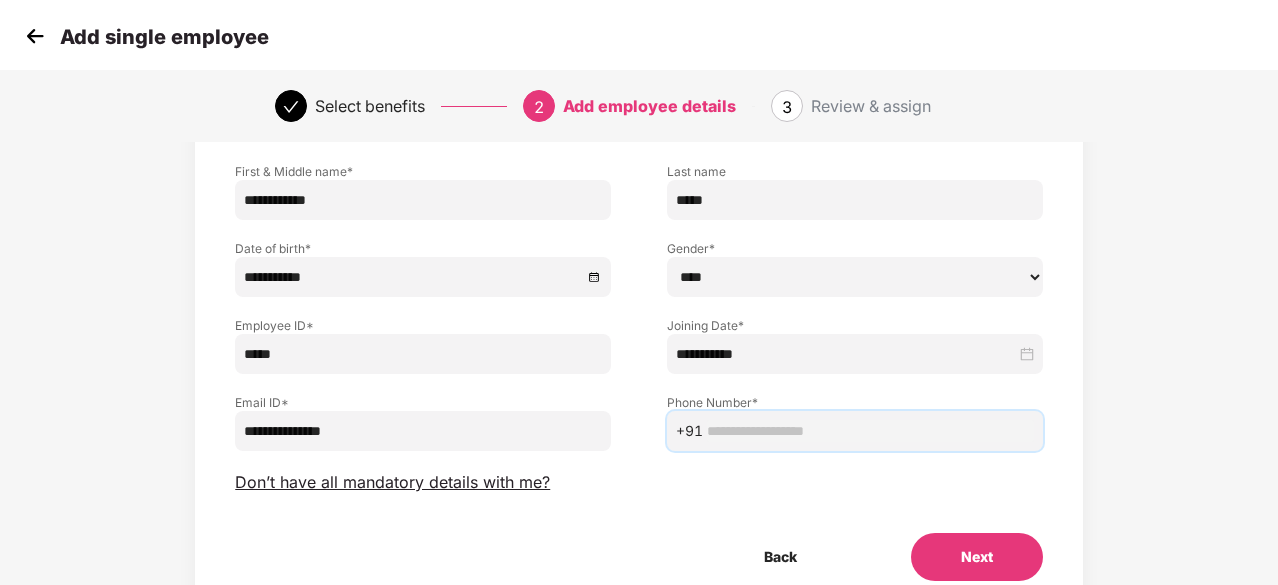 click at bounding box center [870, 431] 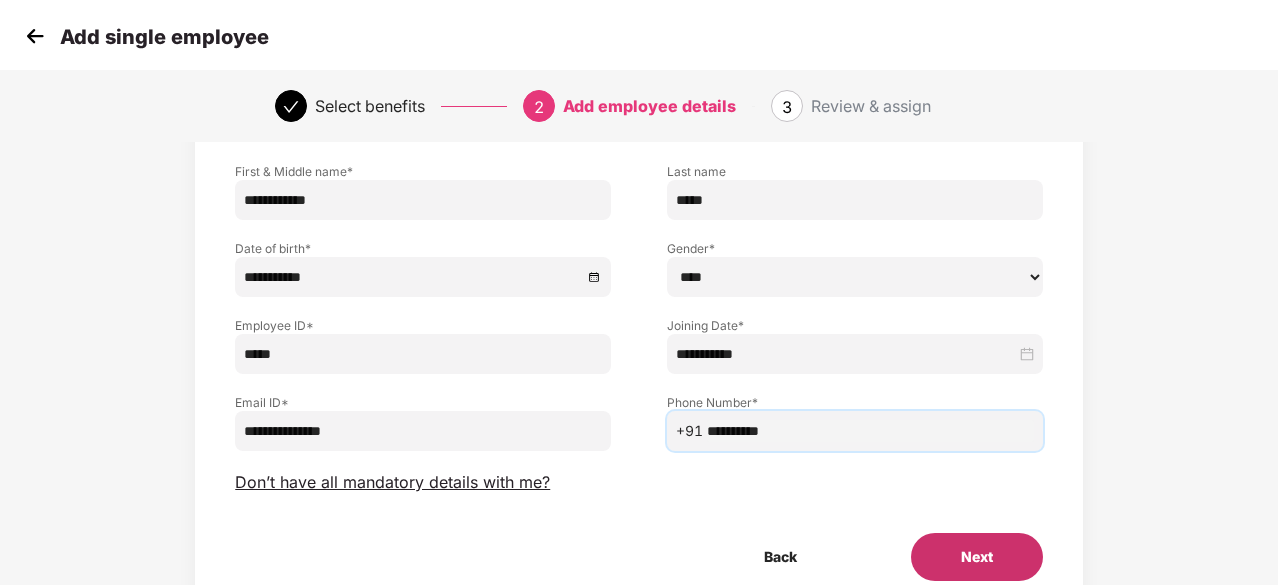 type on "**********" 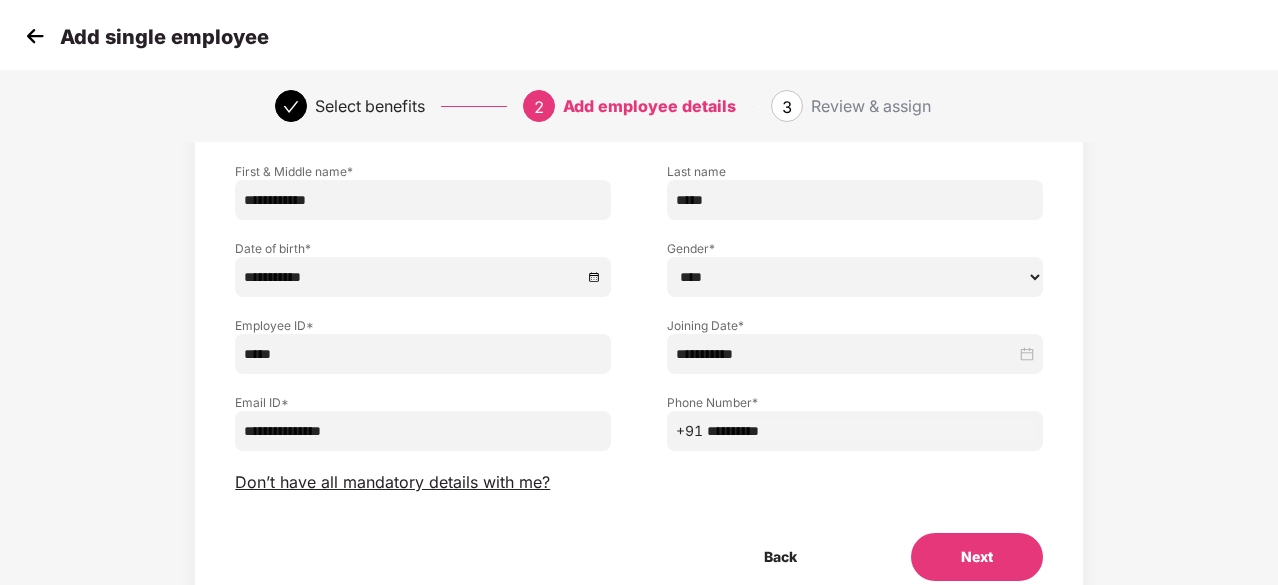 click on "Next" at bounding box center [977, 557] 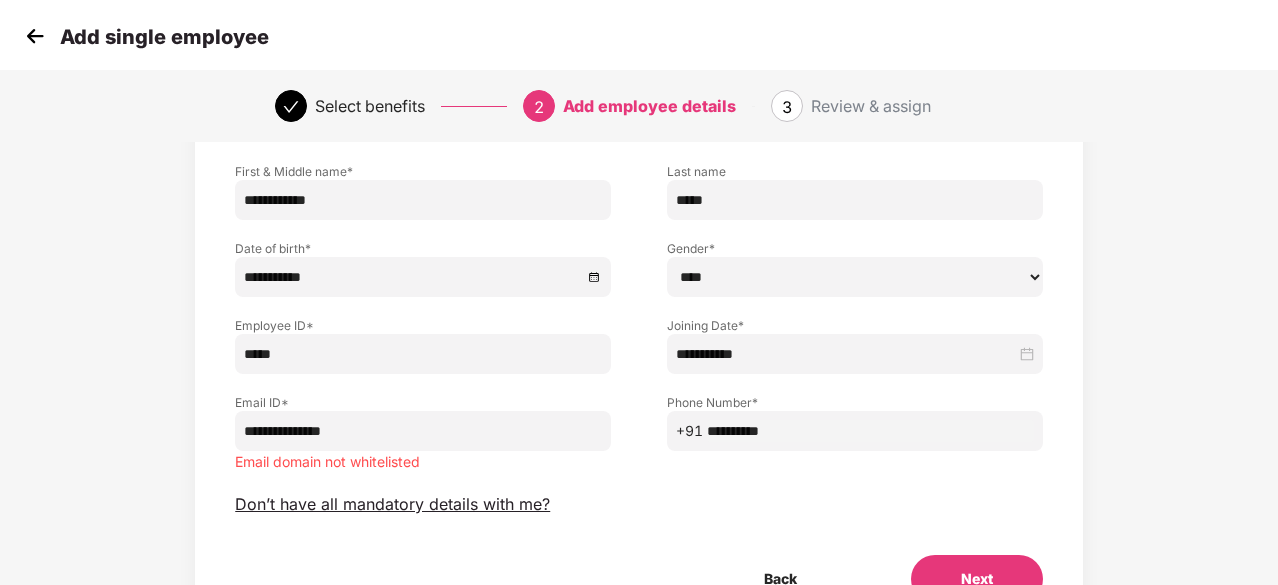 click on "**********" at bounding box center [423, 431] 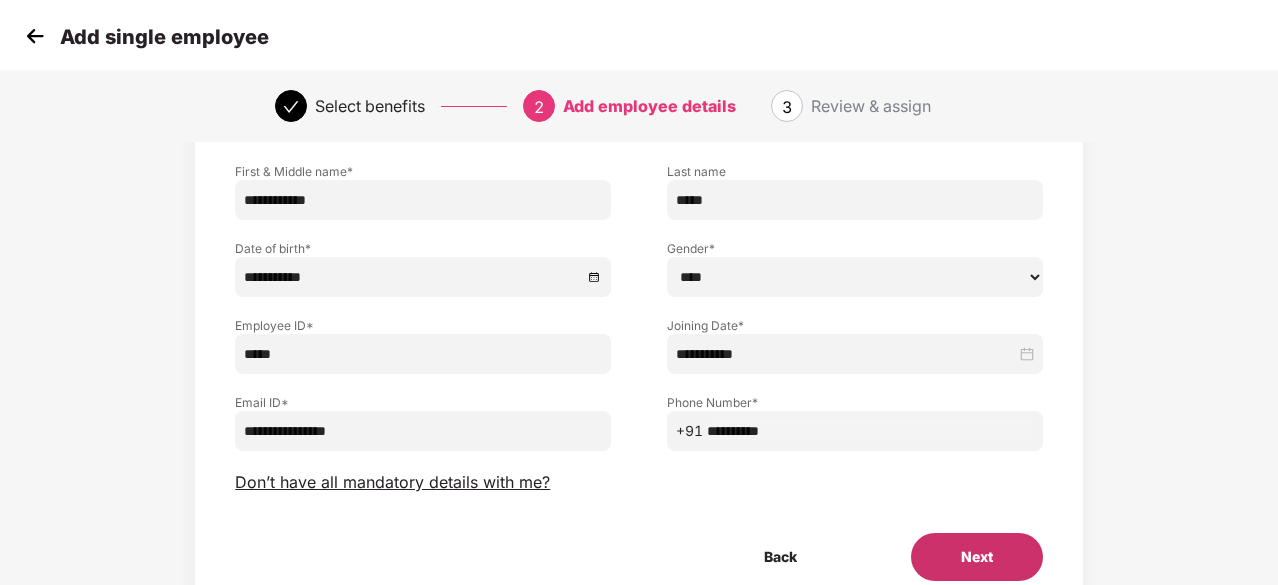 type on "**********" 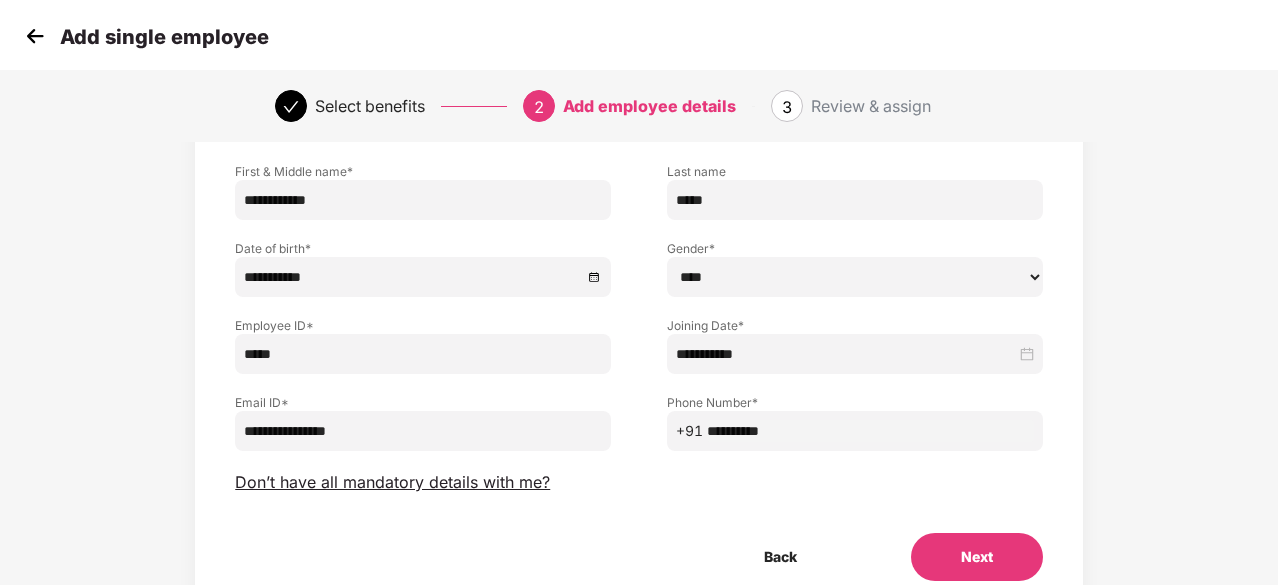click on "Next" at bounding box center [977, 557] 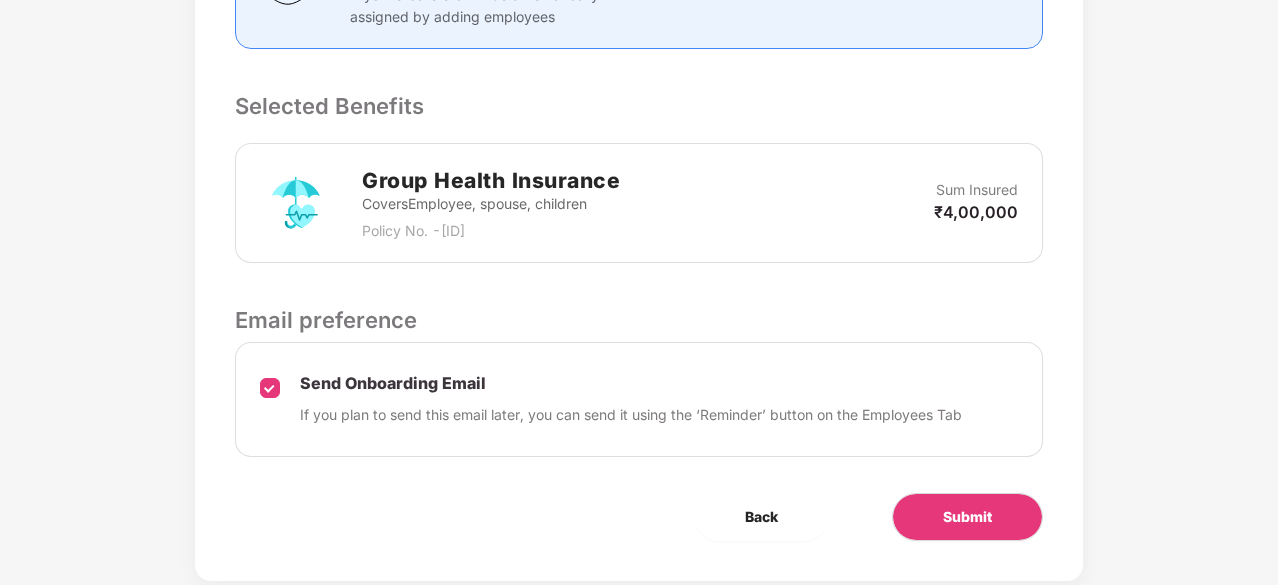 scroll, scrollTop: 658, scrollLeft: 0, axis: vertical 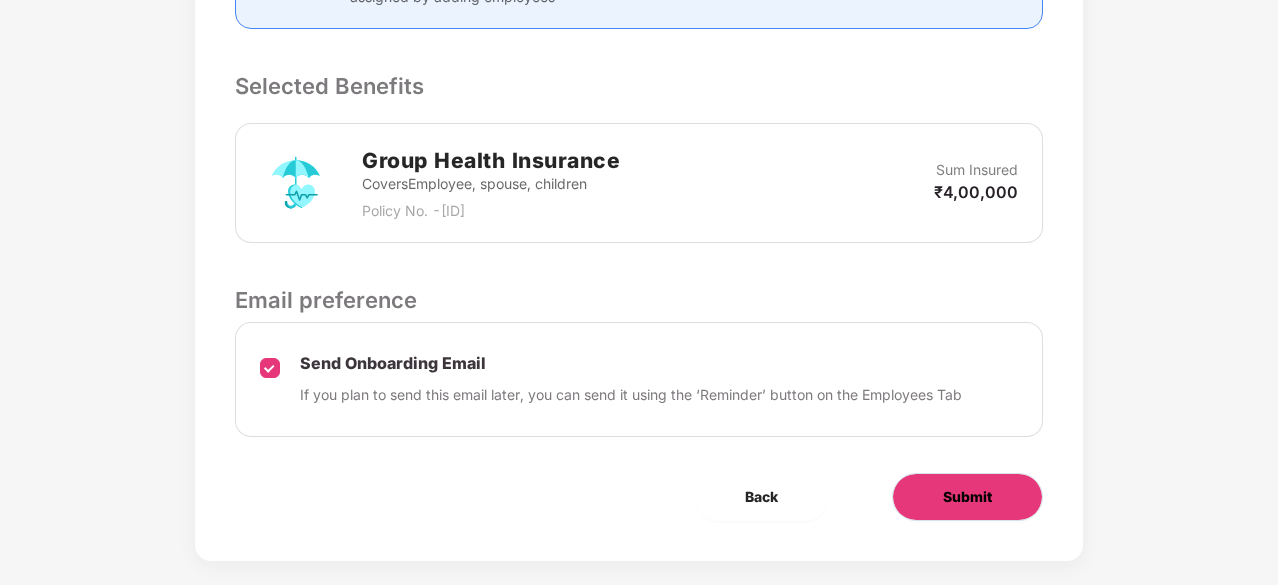 click on "Submit" at bounding box center (967, 497) 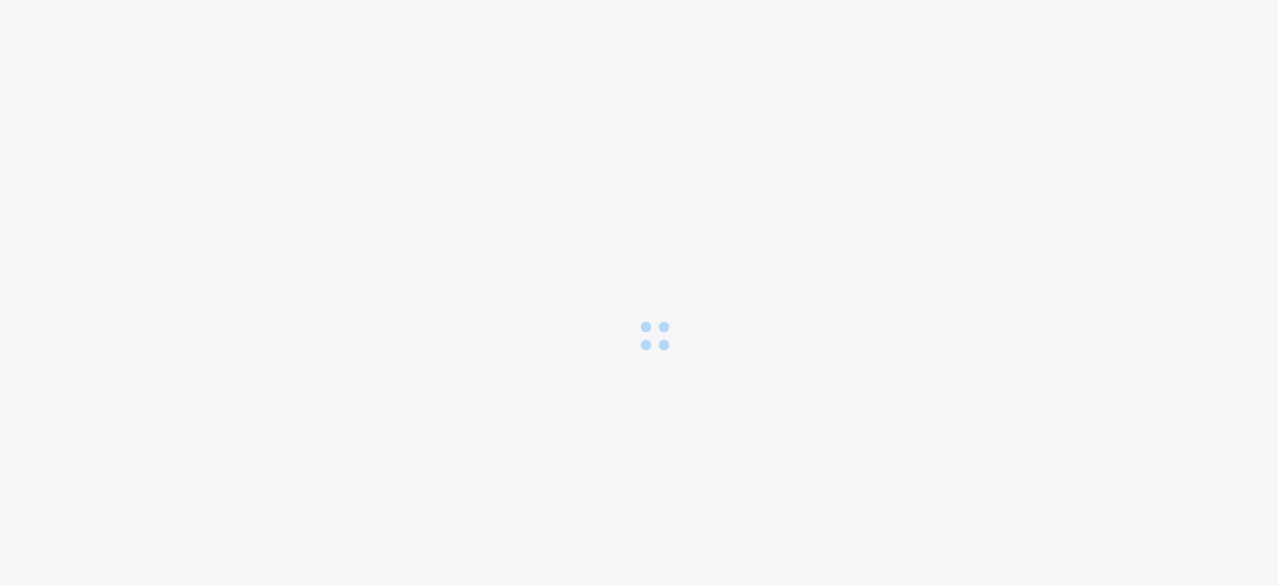 scroll, scrollTop: 0, scrollLeft: 0, axis: both 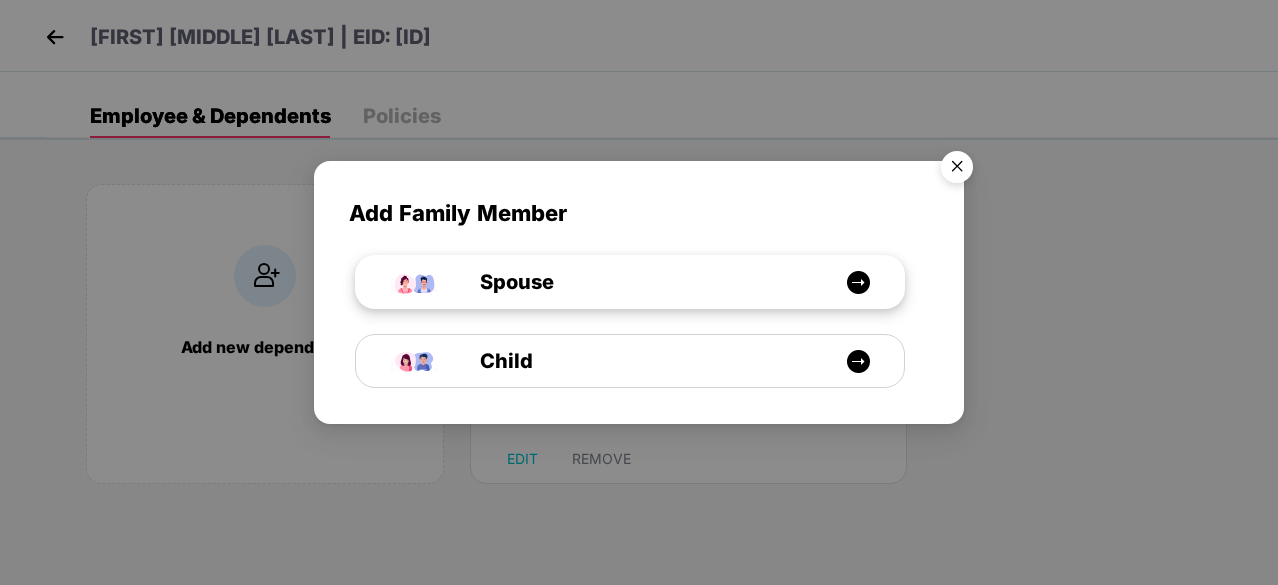 click on "Spouse" at bounding box center (640, 282) 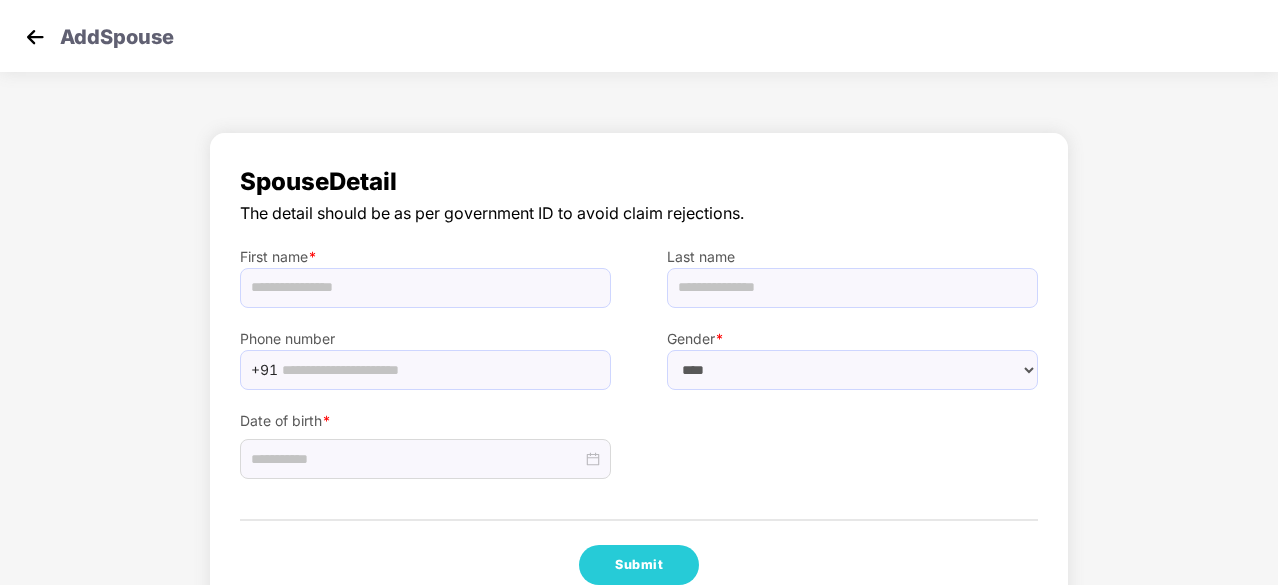 select on "******" 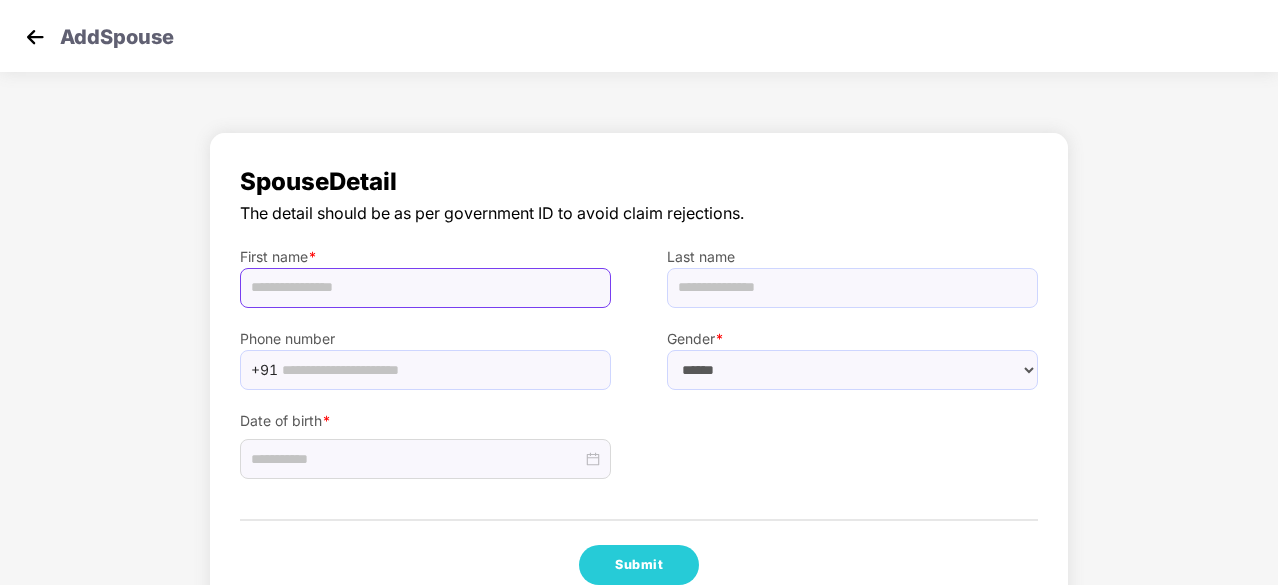 click at bounding box center (425, 288) 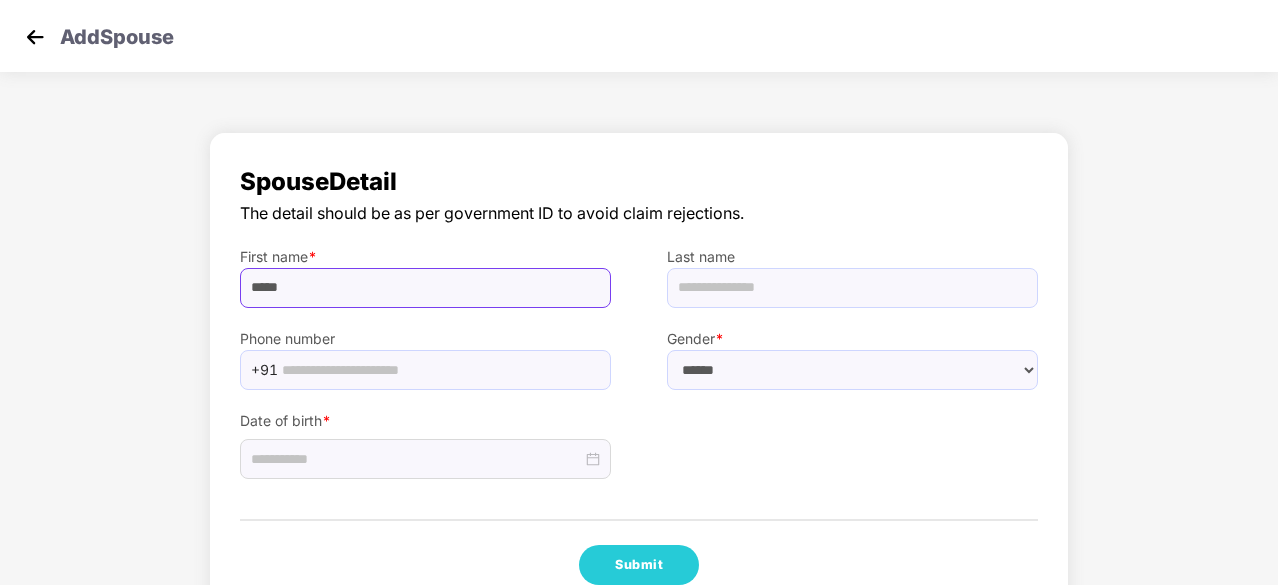 type on "*****" 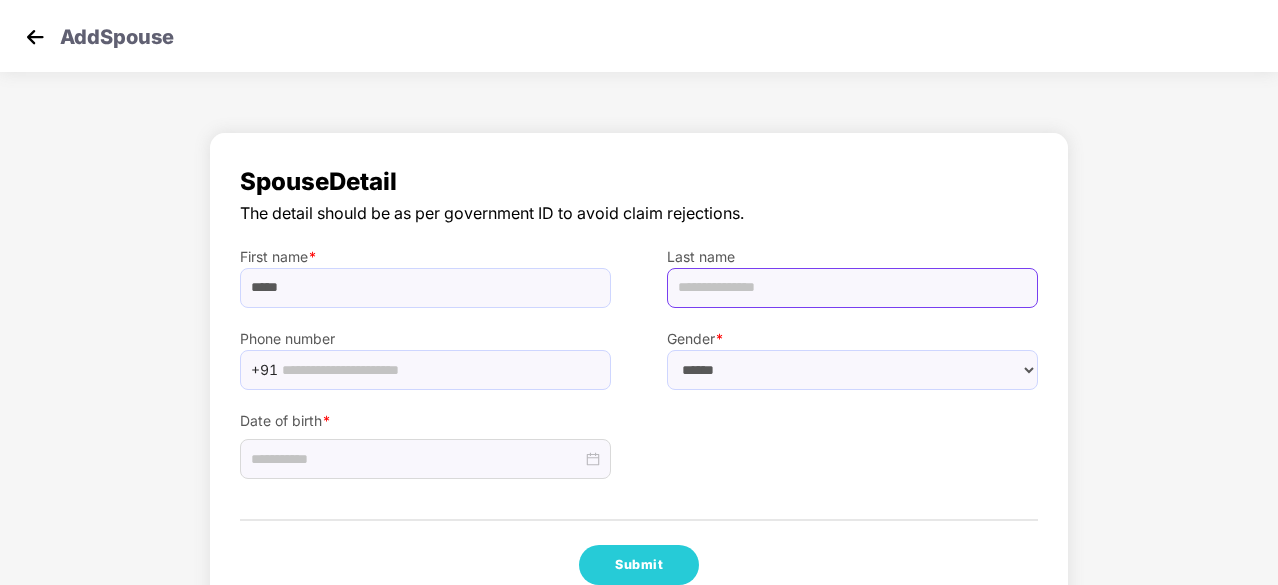 click at bounding box center (852, 288) 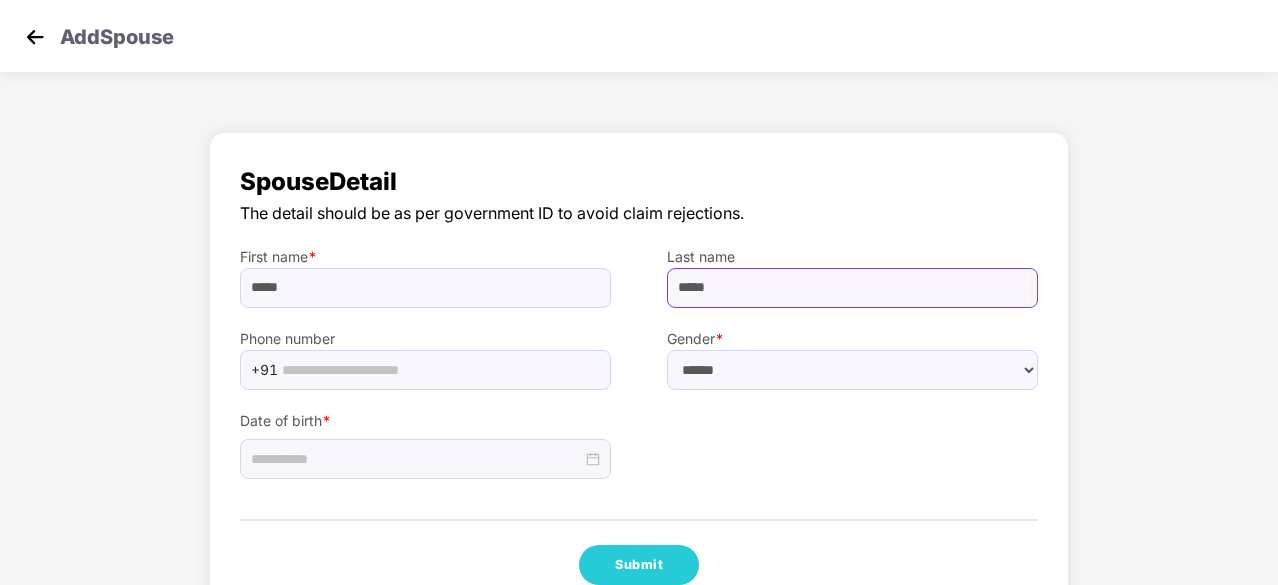 type on "*****" 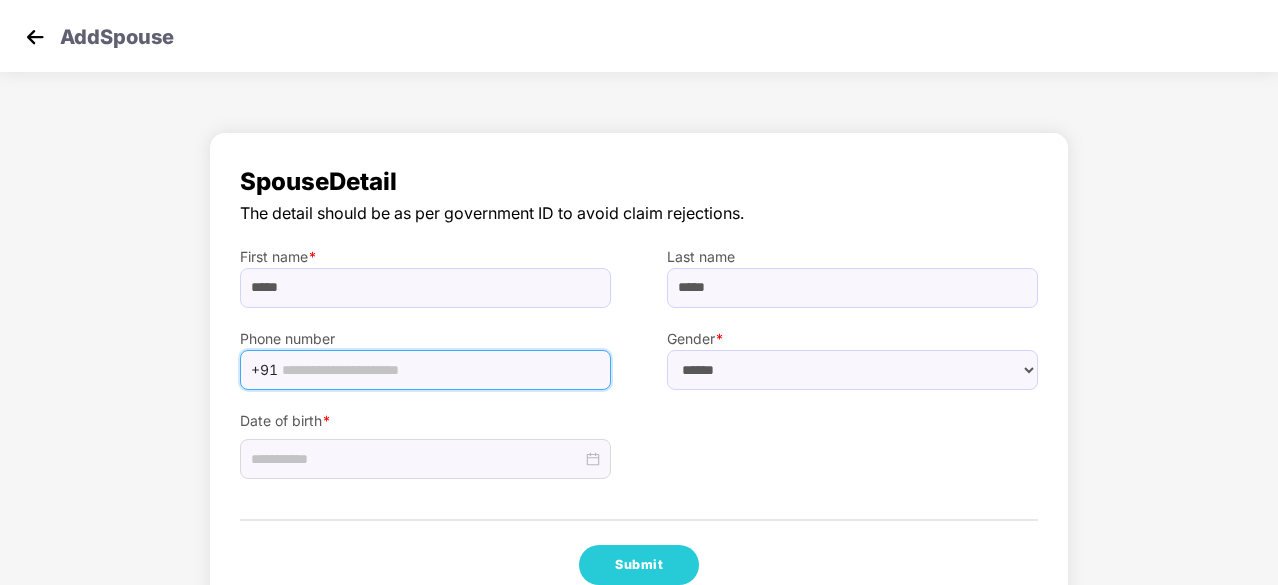 click at bounding box center [440, 370] 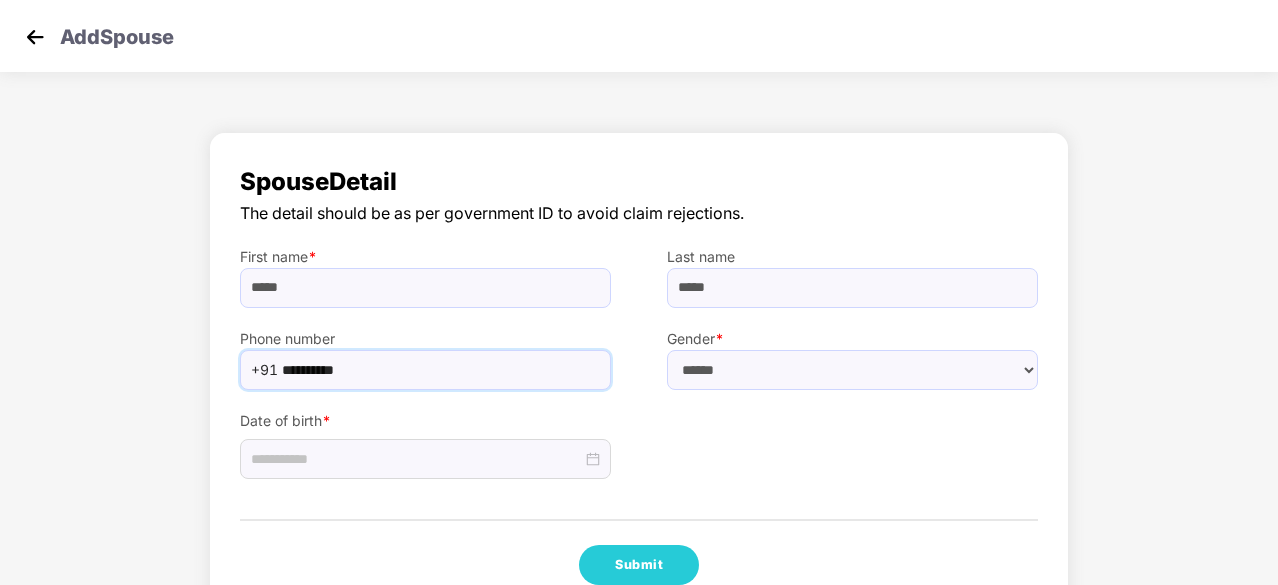type on "**********" 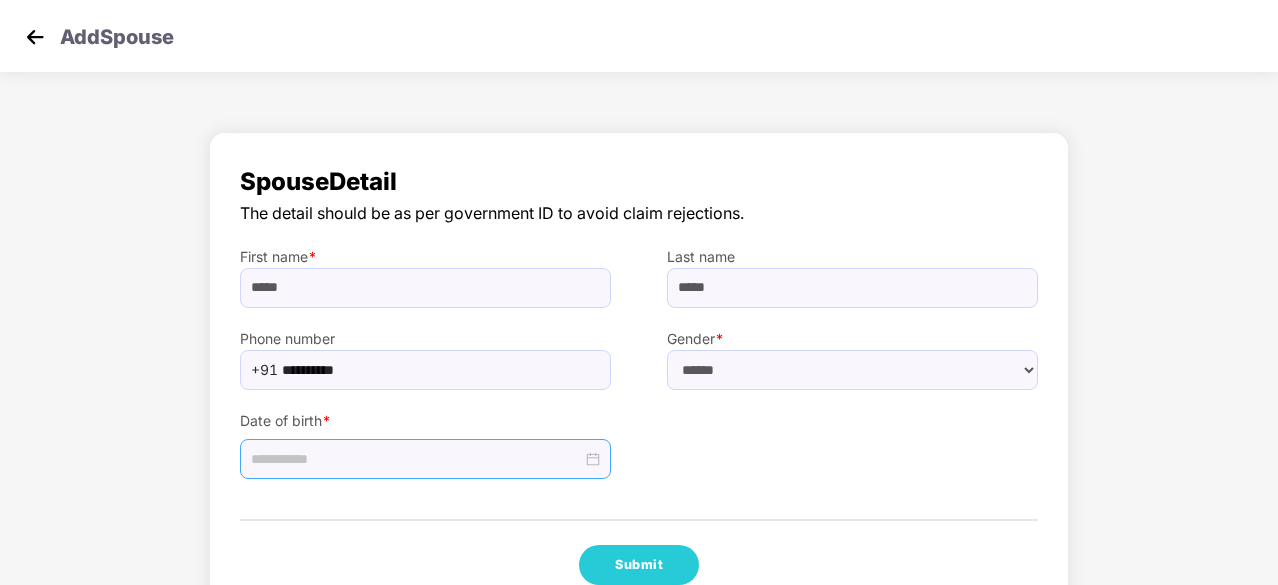 click at bounding box center [425, 459] 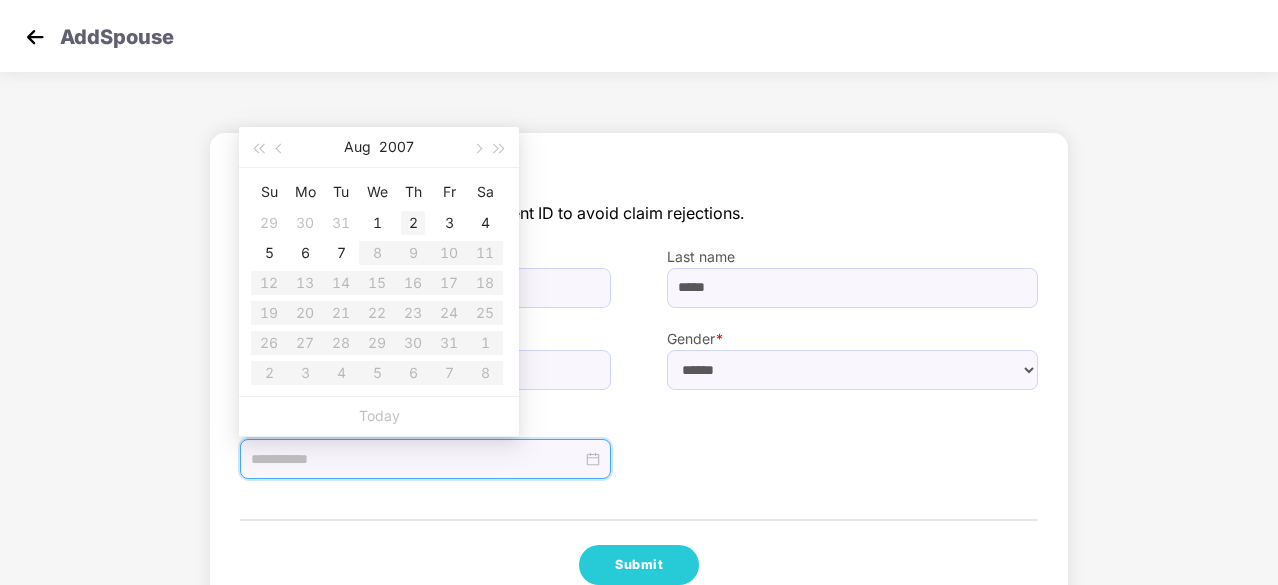 type on "**********" 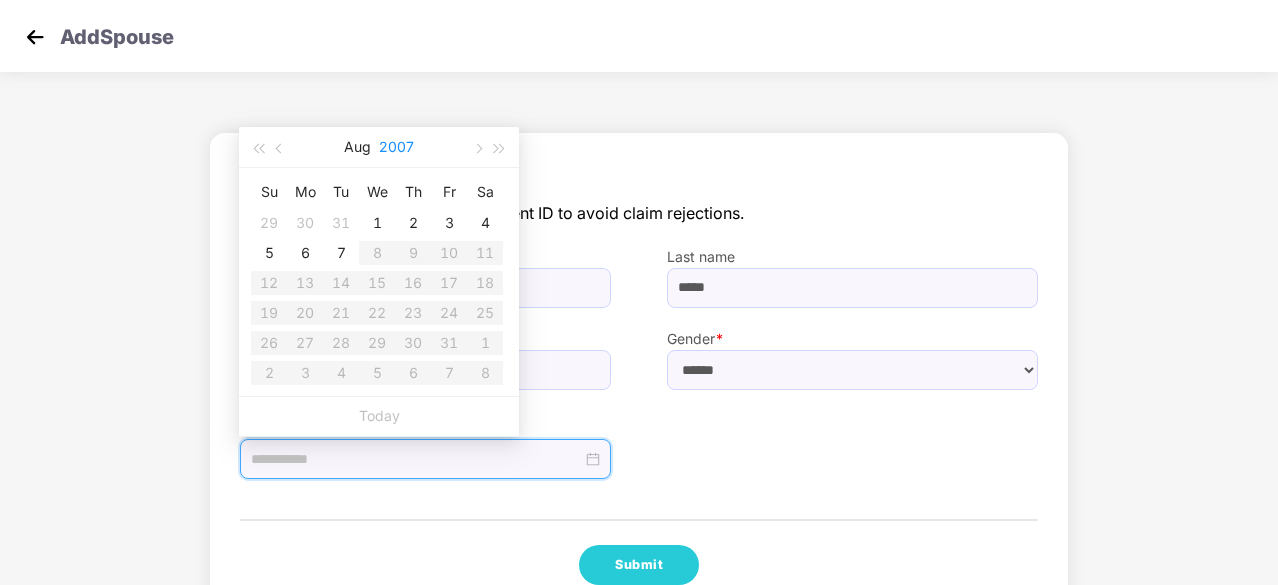 click on "2007" at bounding box center (396, 147) 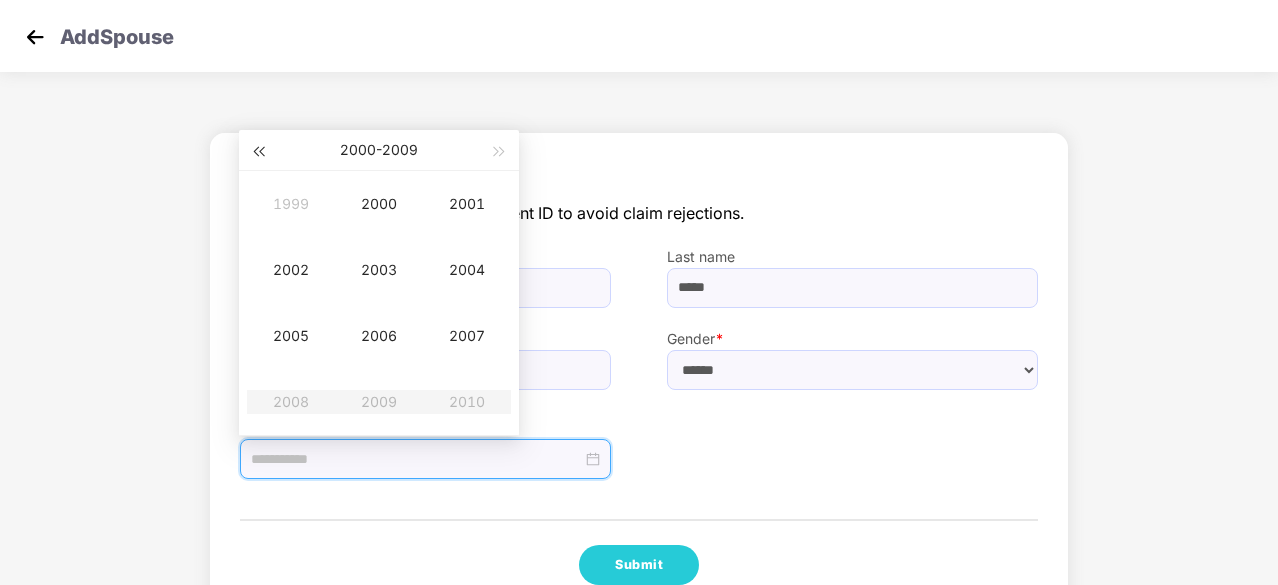click at bounding box center (258, 152) 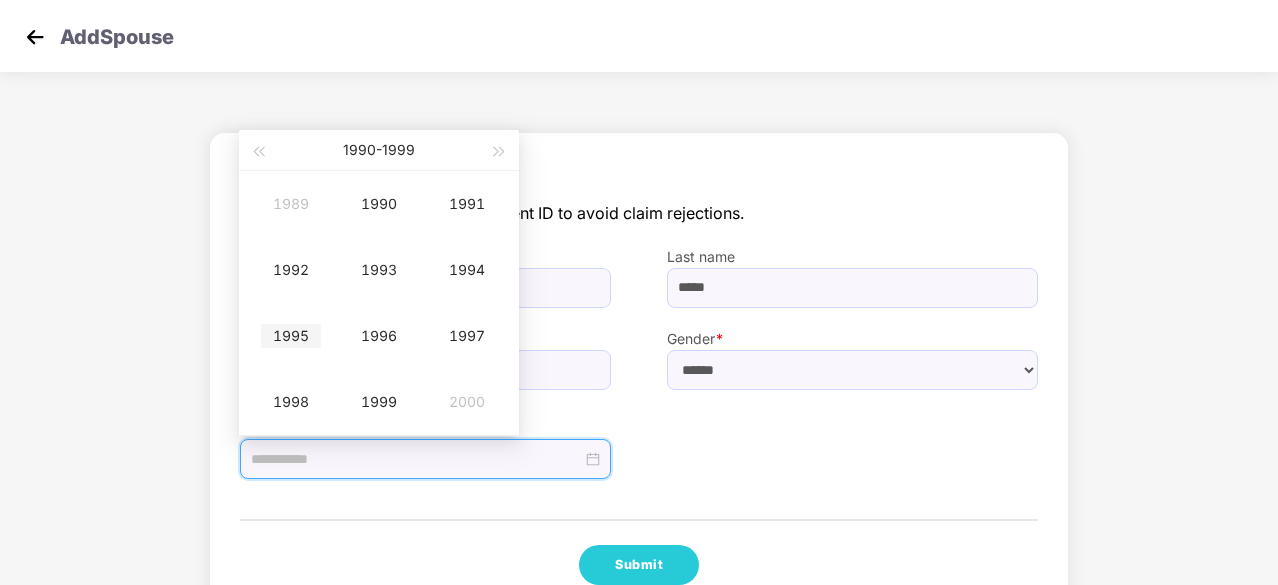 type on "**********" 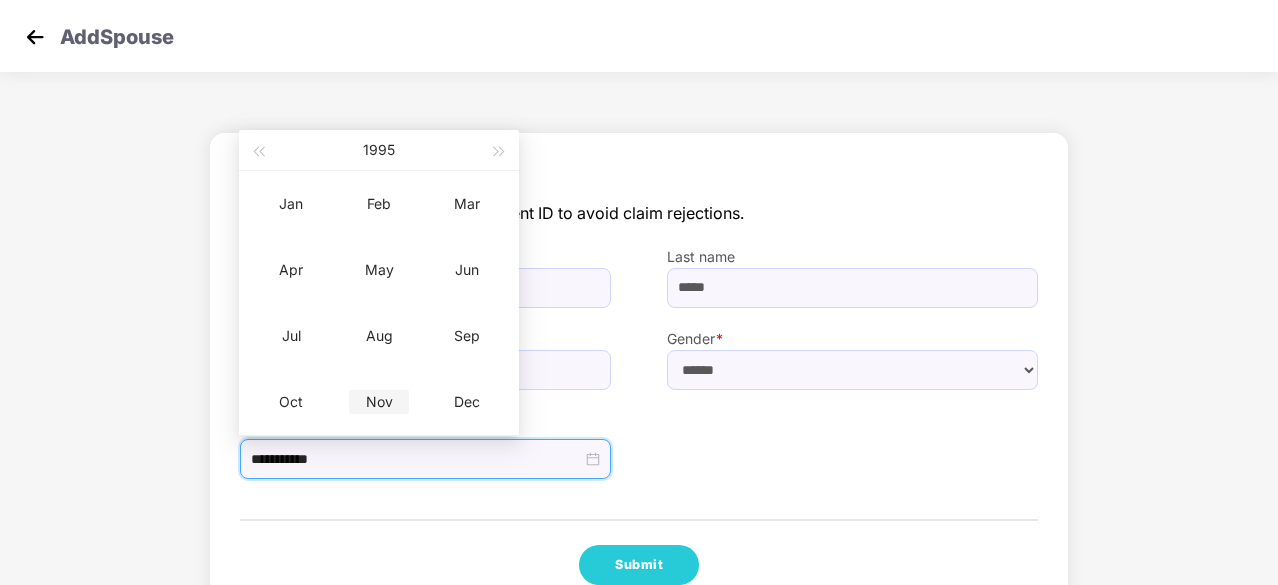 type on "**********" 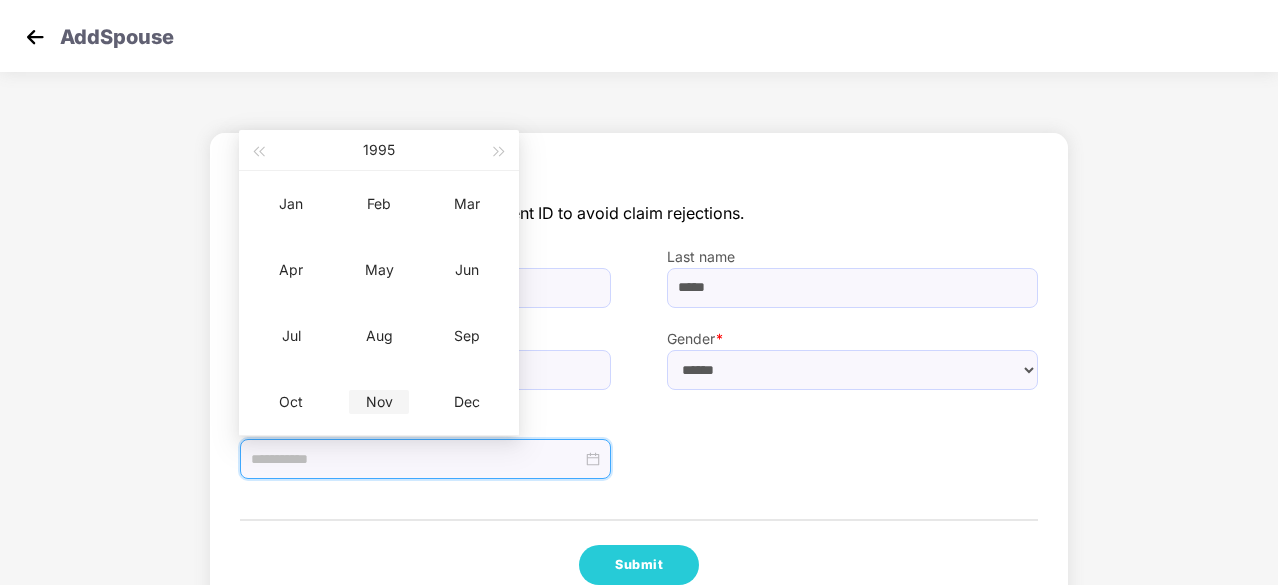 click on "Nov" at bounding box center (379, 402) 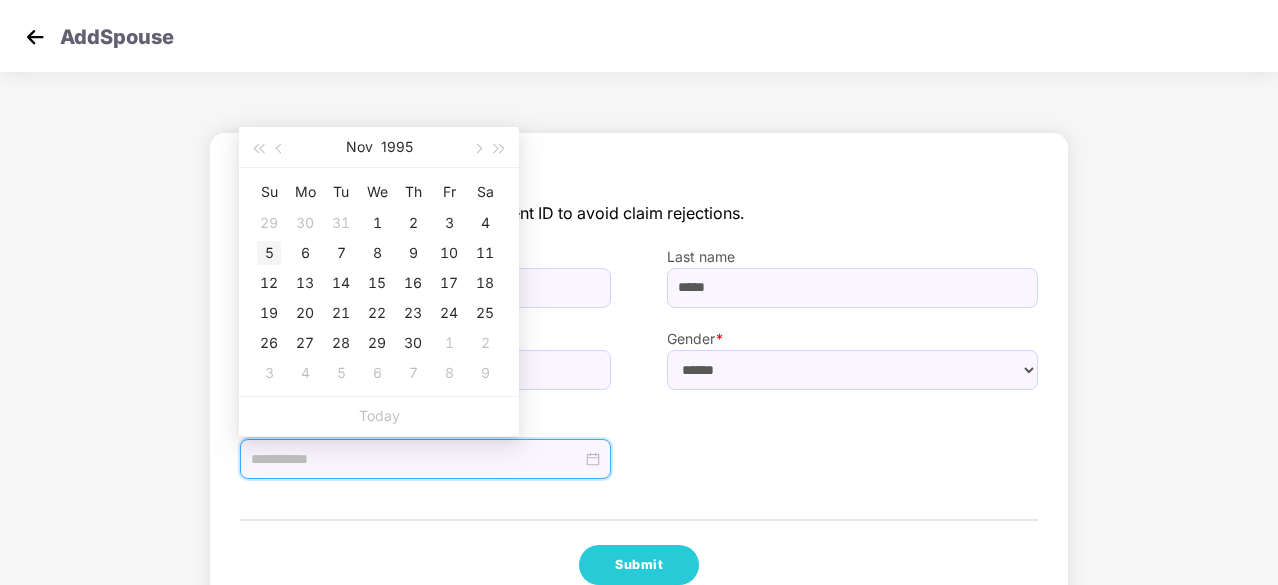type on "**********" 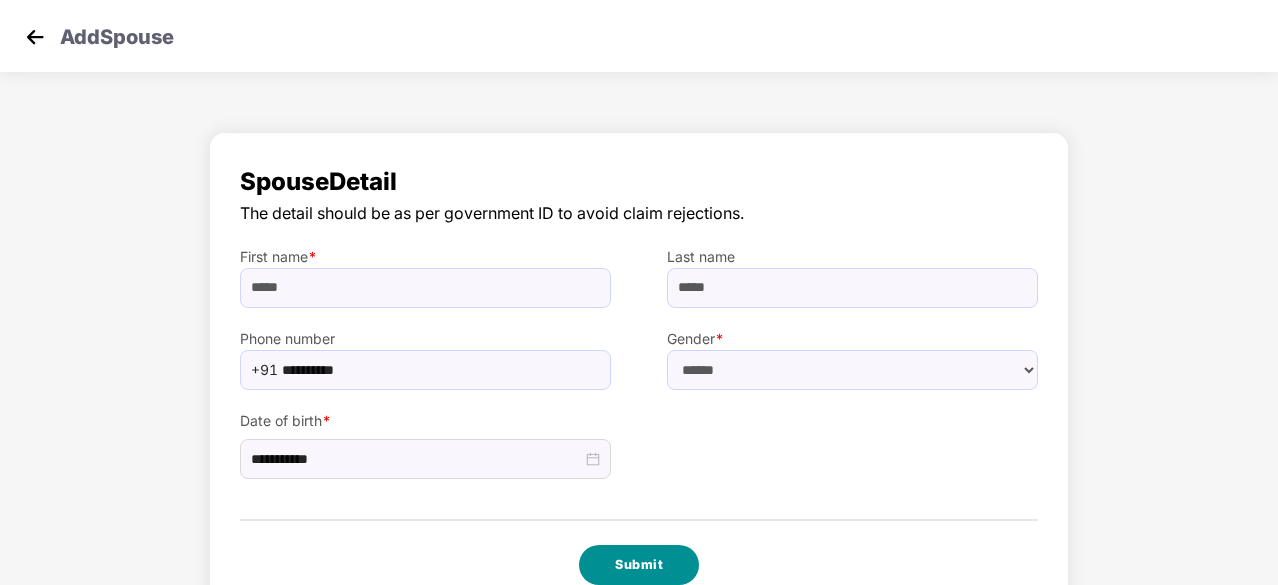 click on "Submit" at bounding box center (639, 565) 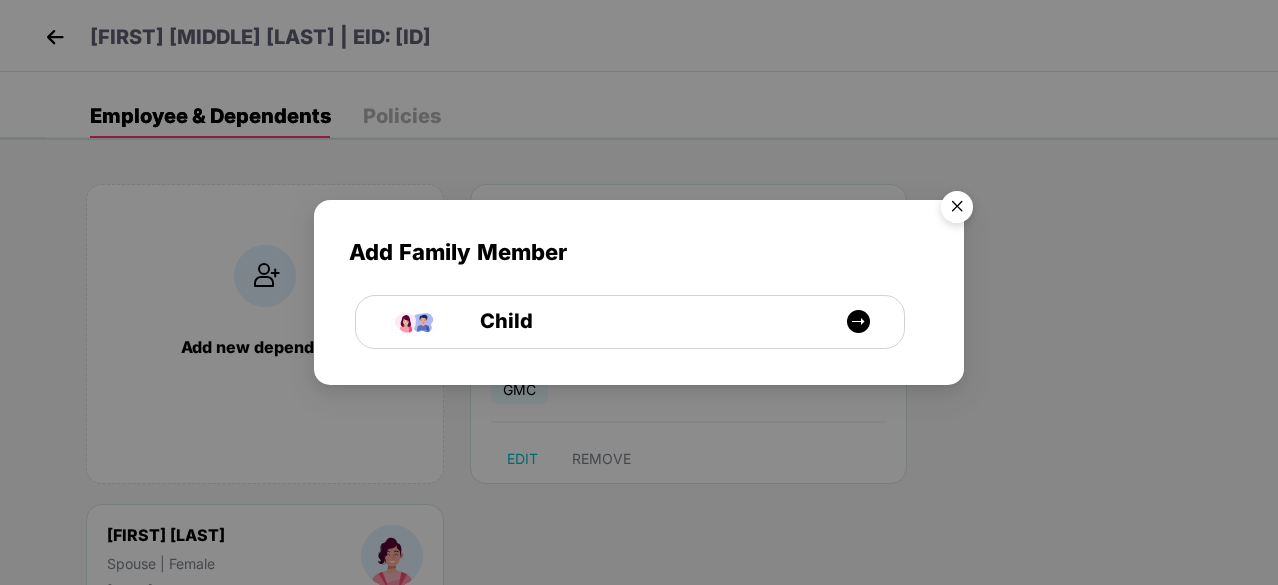 click at bounding box center (957, 210) 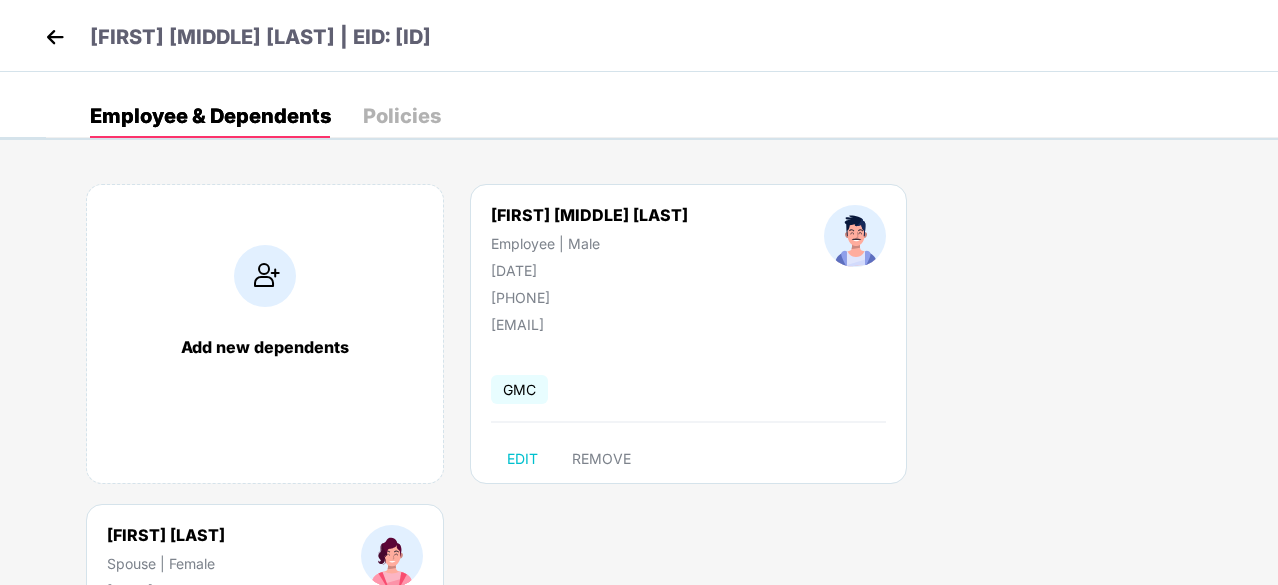 click at bounding box center [55, 37] 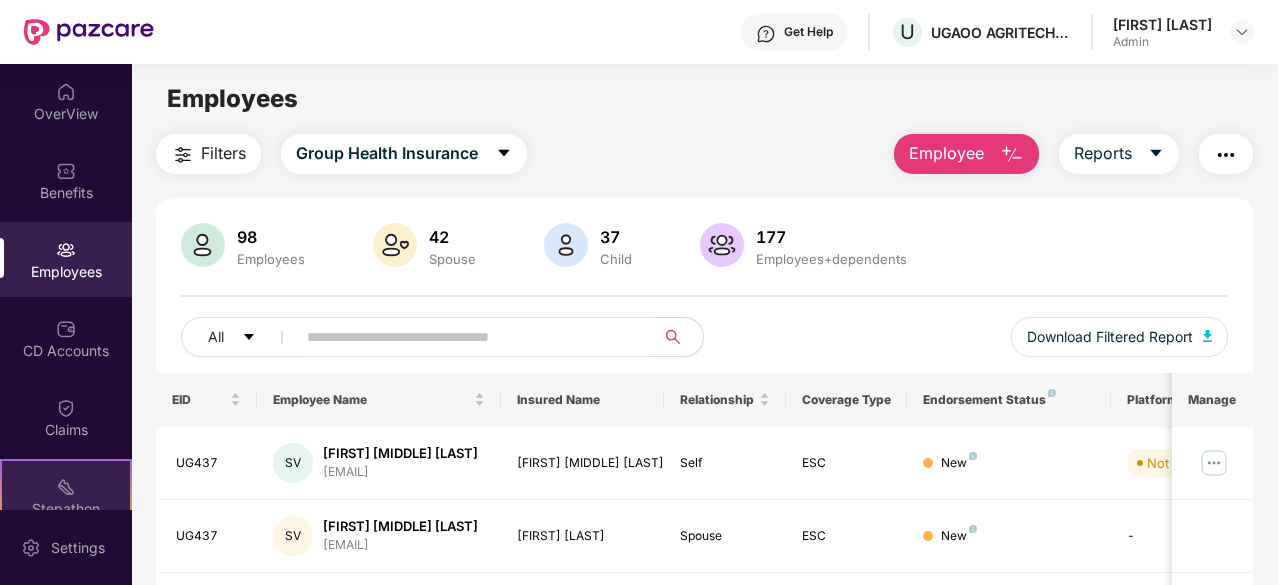 scroll, scrollTop: 185, scrollLeft: 0, axis: vertical 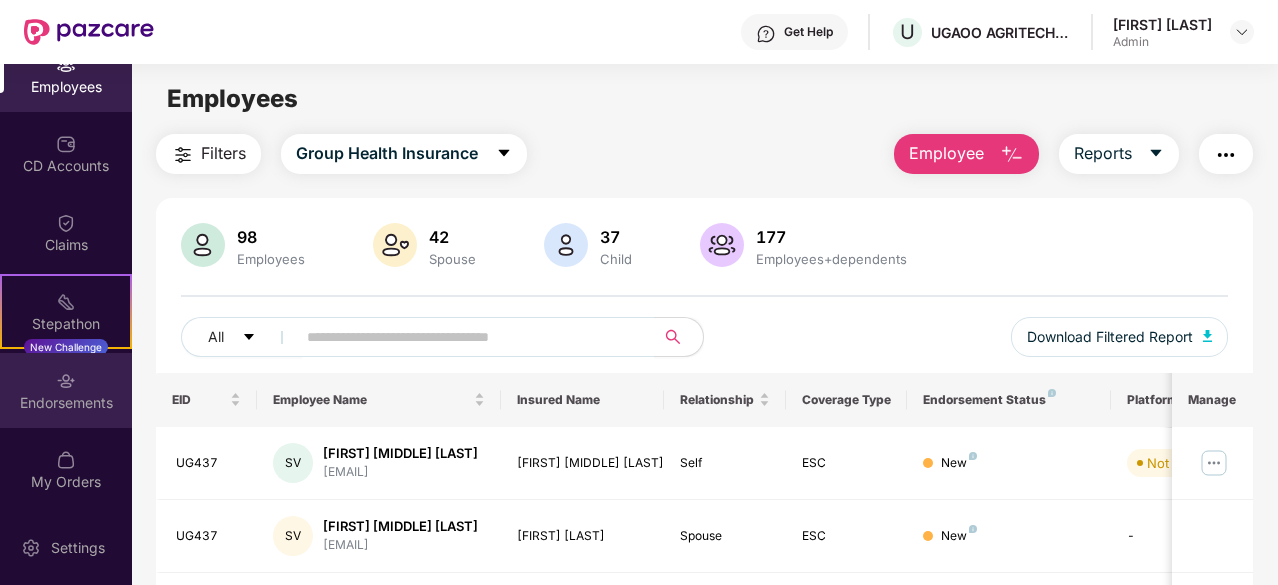 click on "Endorsements" at bounding box center [66, 390] 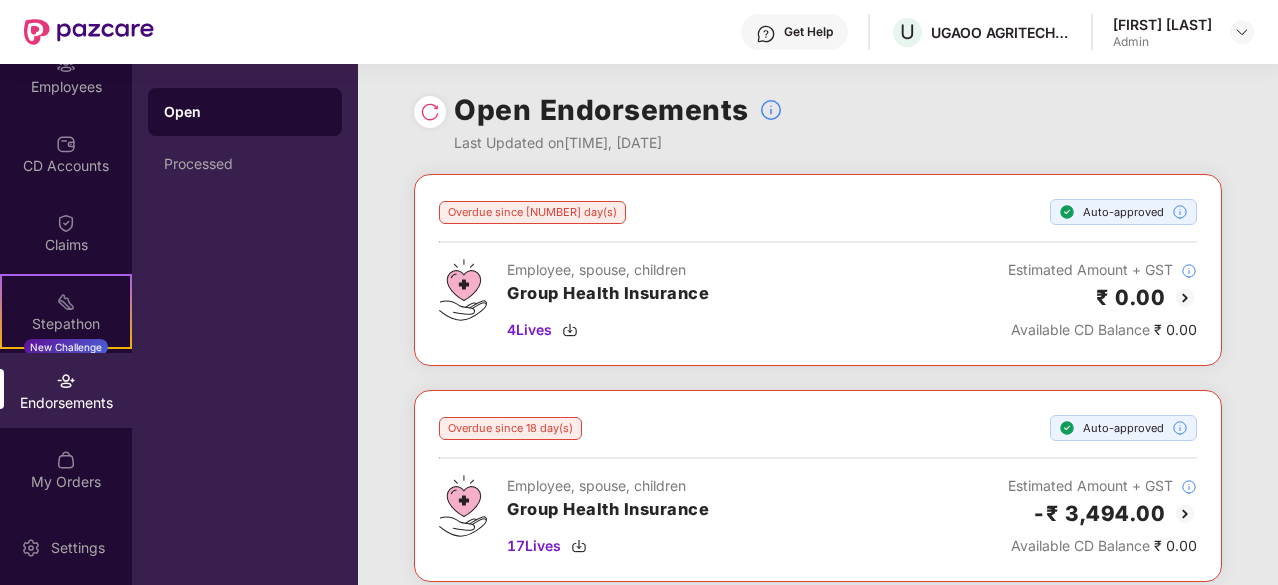 click at bounding box center (430, 112) 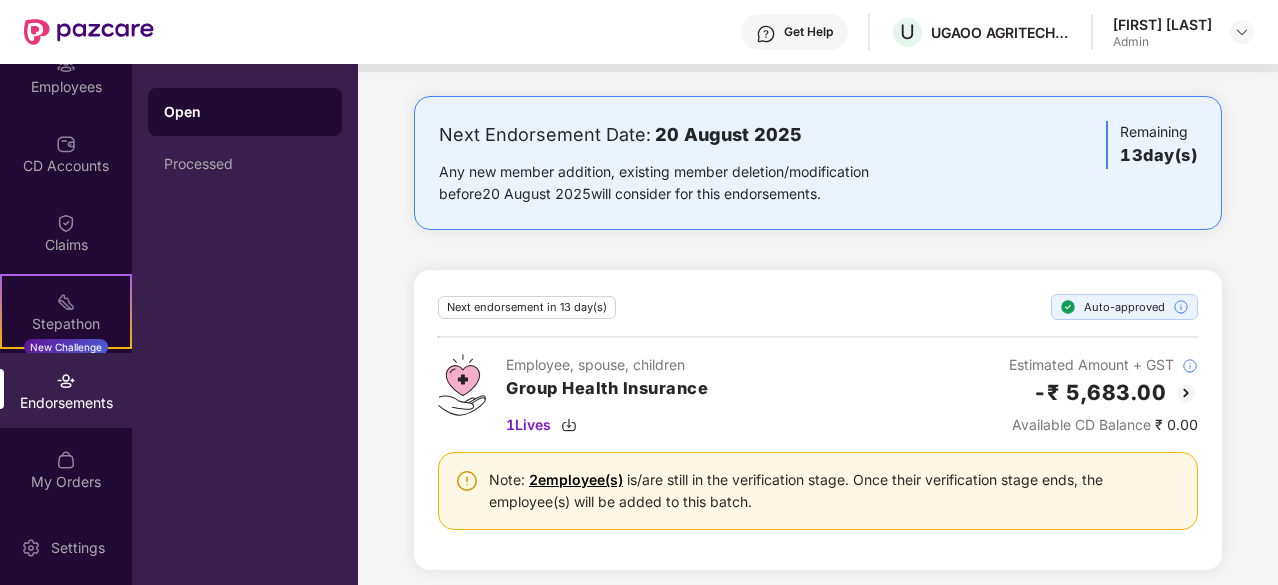scroll, scrollTop: 538, scrollLeft: 0, axis: vertical 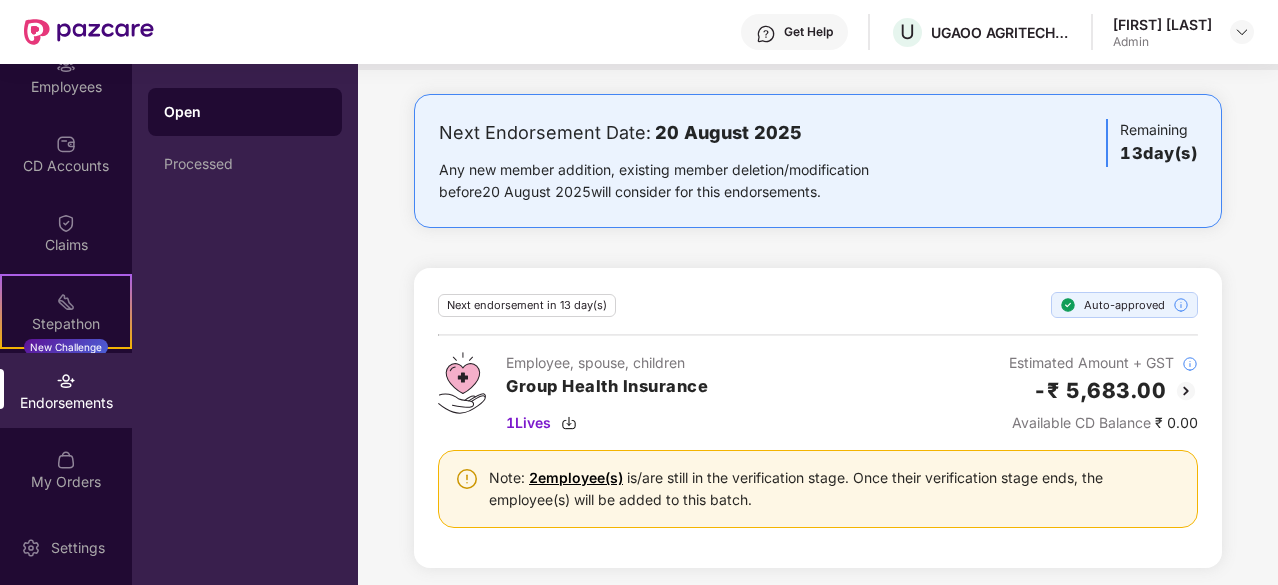 click at bounding box center (1186, 391) 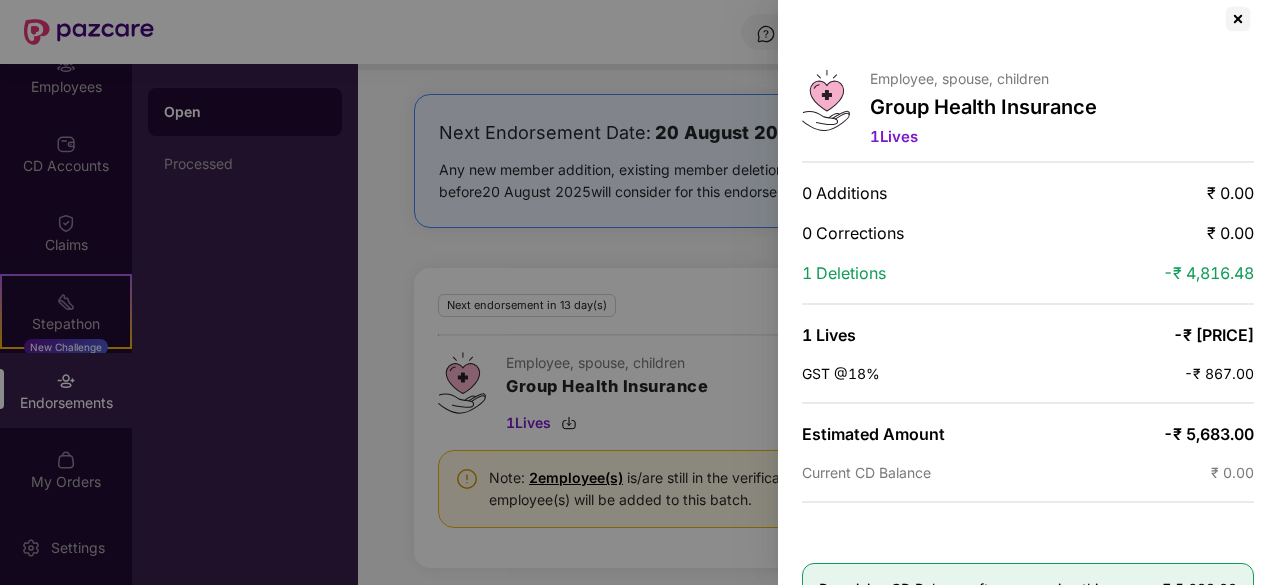 scroll, scrollTop: 0, scrollLeft: 0, axis: both 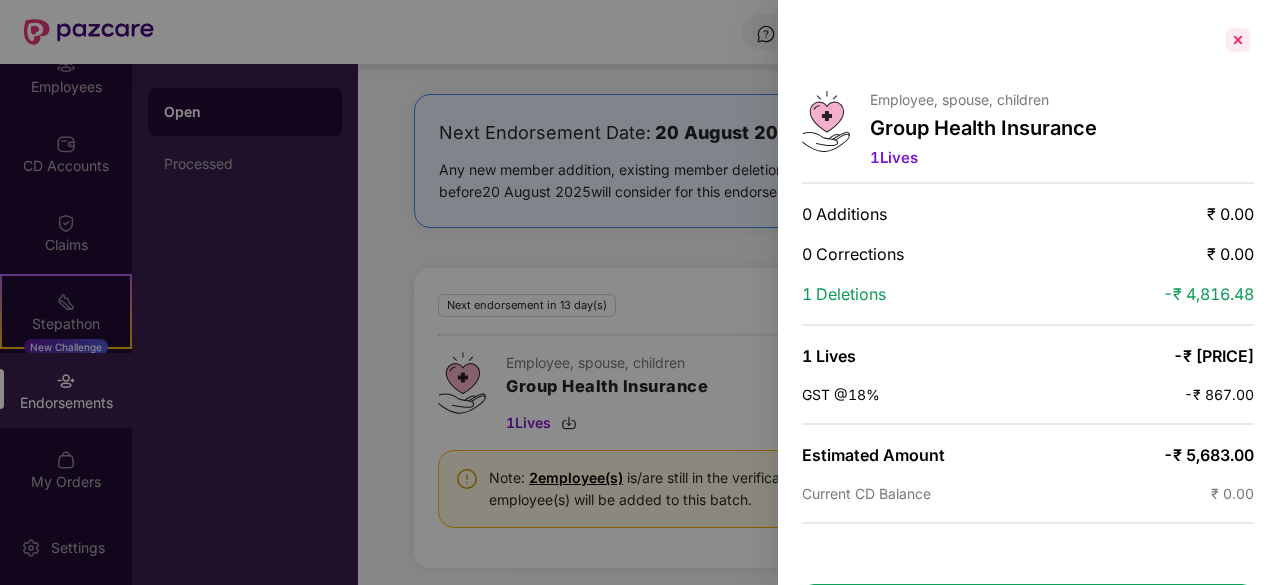 click at bounding box center [1238, 40] 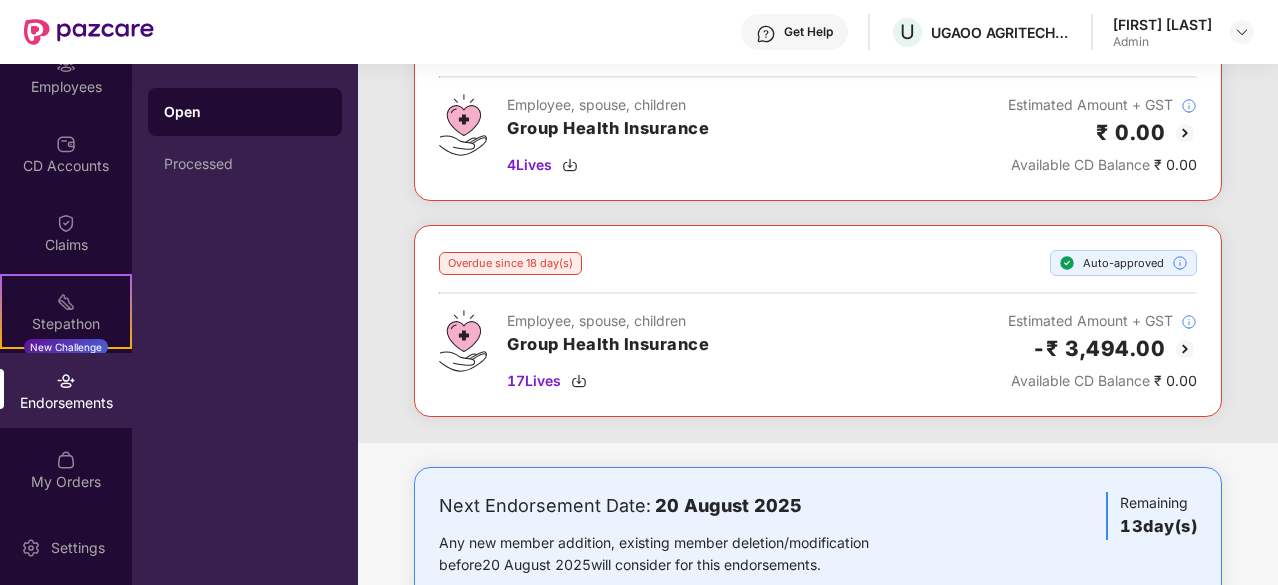 scroll, scrollTop: 538, scrollLeft: 0, axis: vertical 